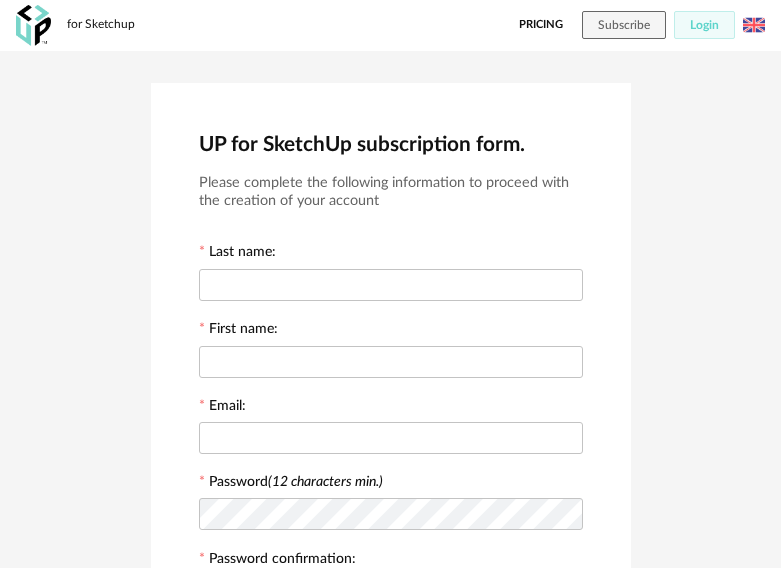 scroll, scrollTop: 36, scrollLeft: 0, axis: vertical 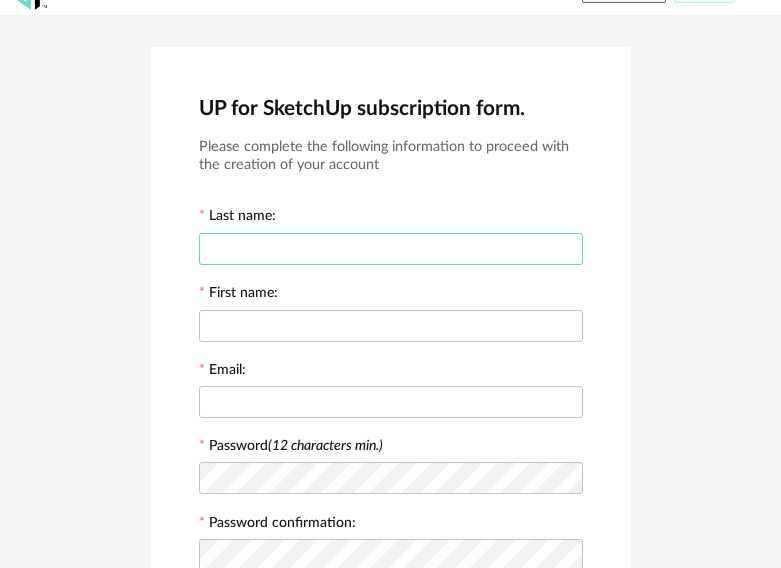 click at bounding box center (391, 249) 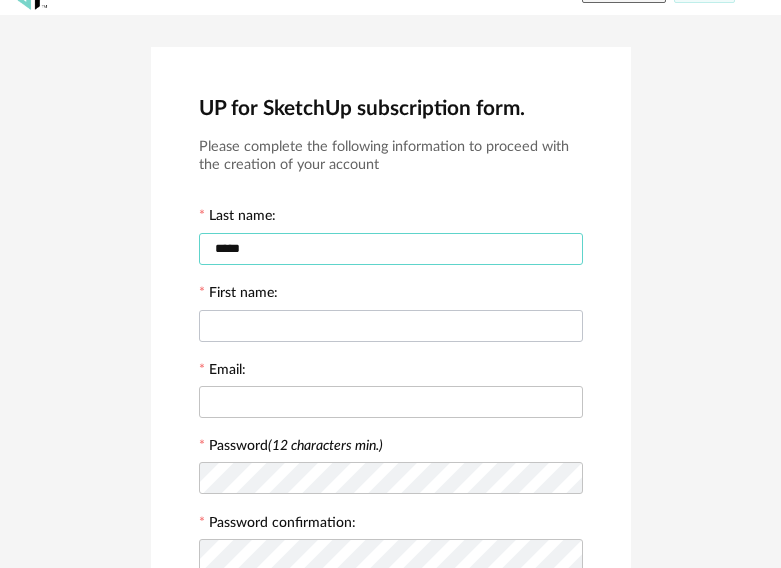 type on "*****" 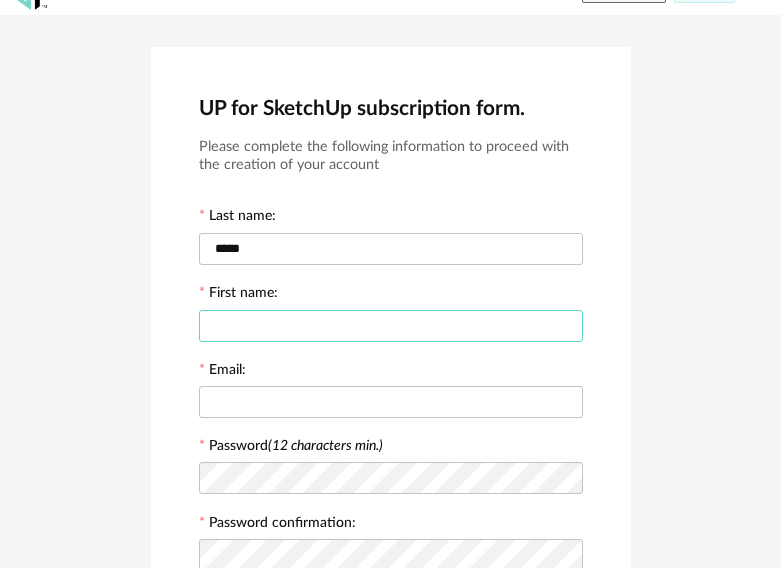 click at bounding box center [391, 326] 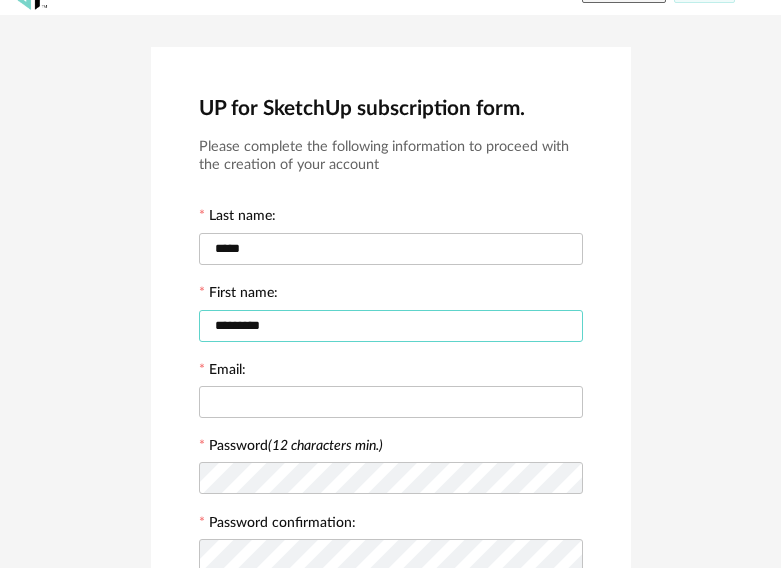click on "*********" at bounding box center [391, 326] 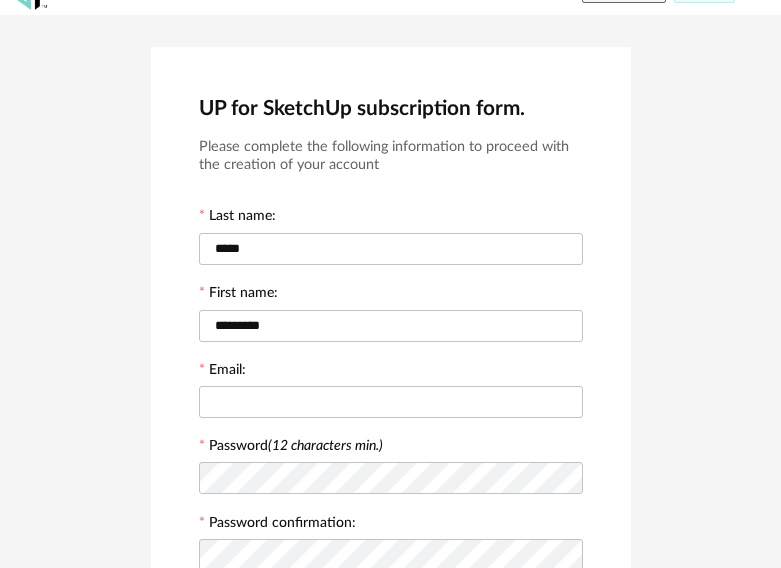 click on "Email:" at bounding box center (391, 391) 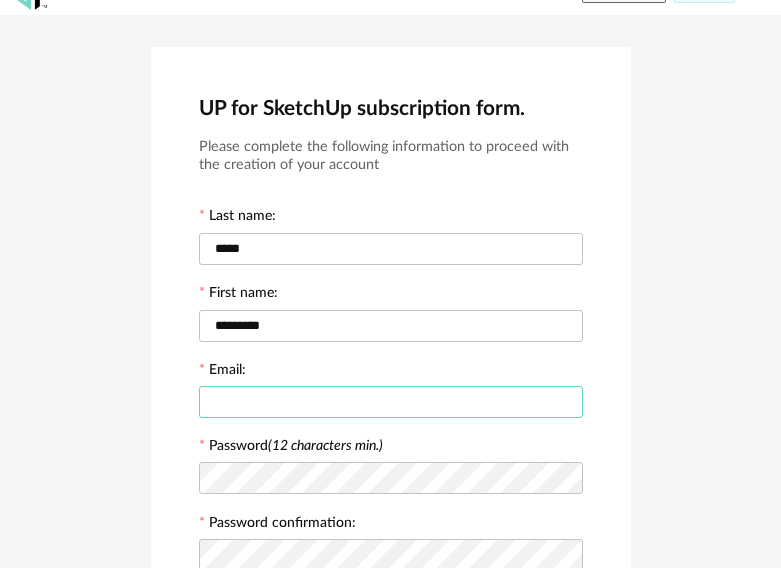 drag, startPoint x: 282, startPoint y: 412, endPoint x: 223, endPoint y: 405, distance: 59.413803 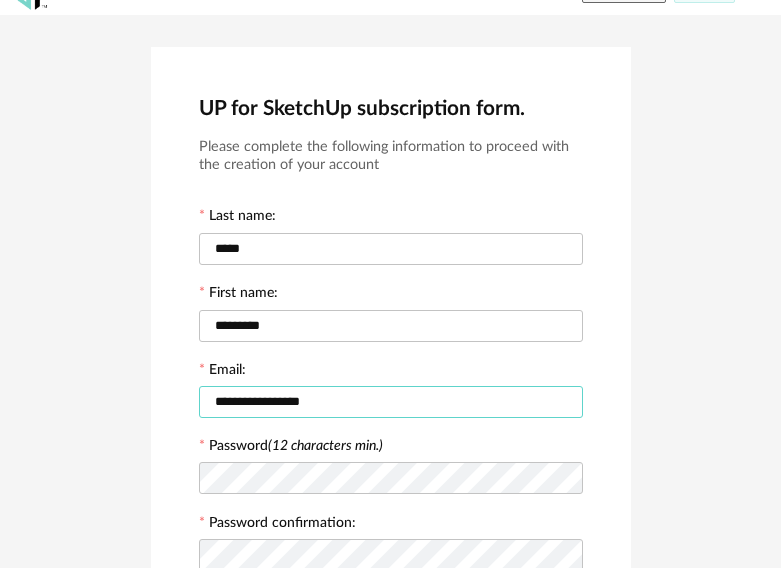type on "**********" 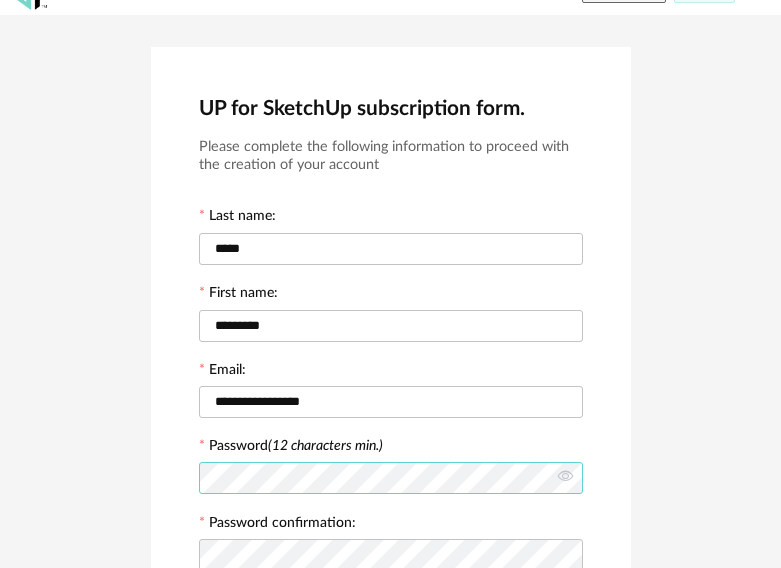scroll, scrollTop: 60, scrollLeft: 0, axis: vertical 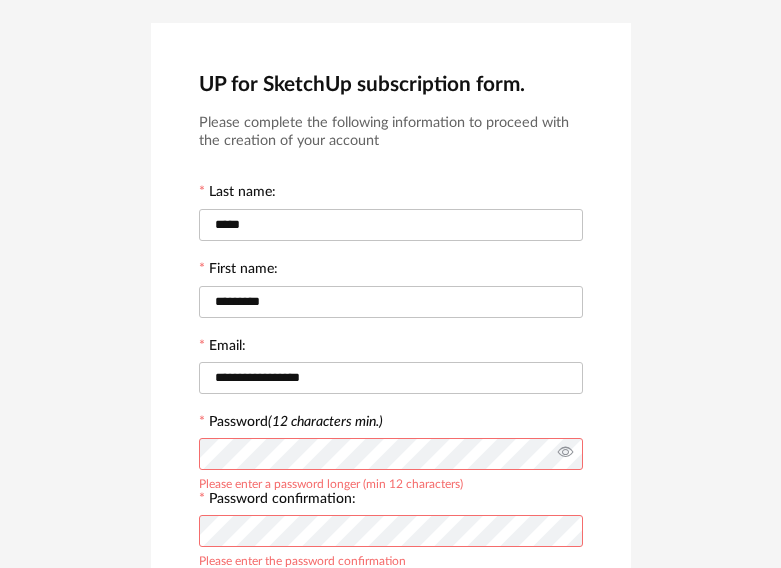 click at bounding box center [565, 454] 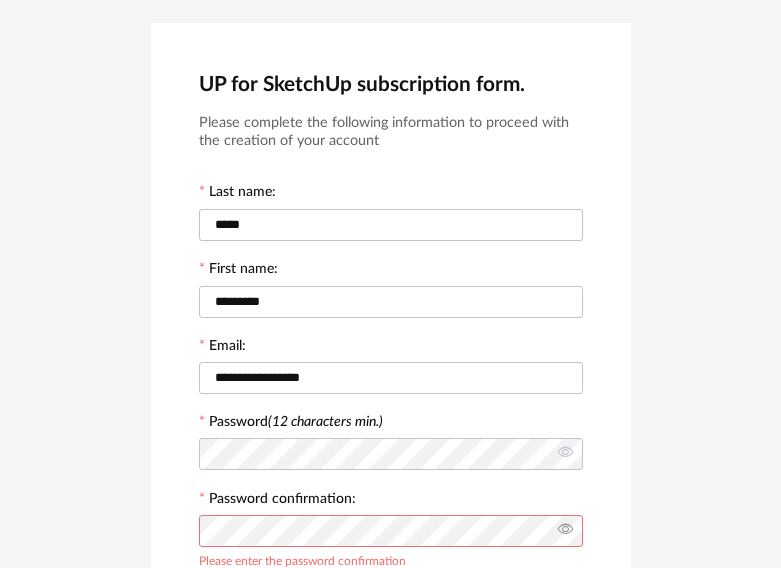 click at bounding box center (565, 531) 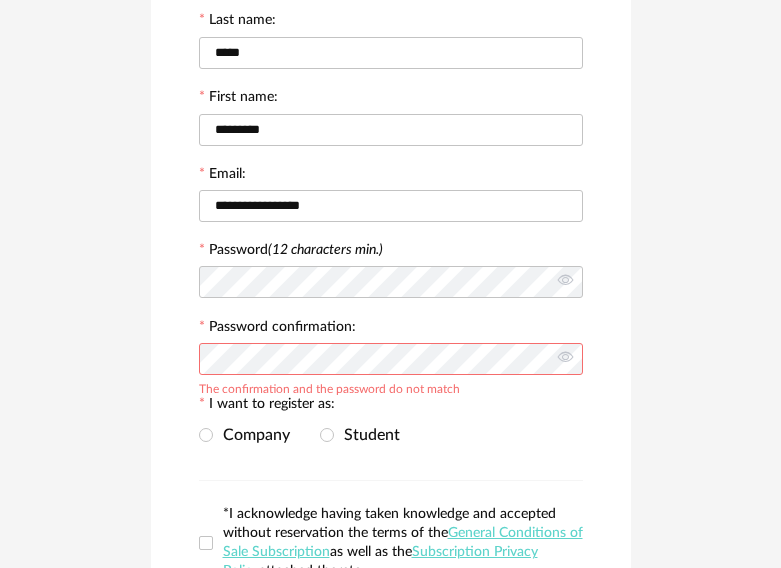 scroll, scrollTop: 233, scrollLeft: 0, axis: vertical 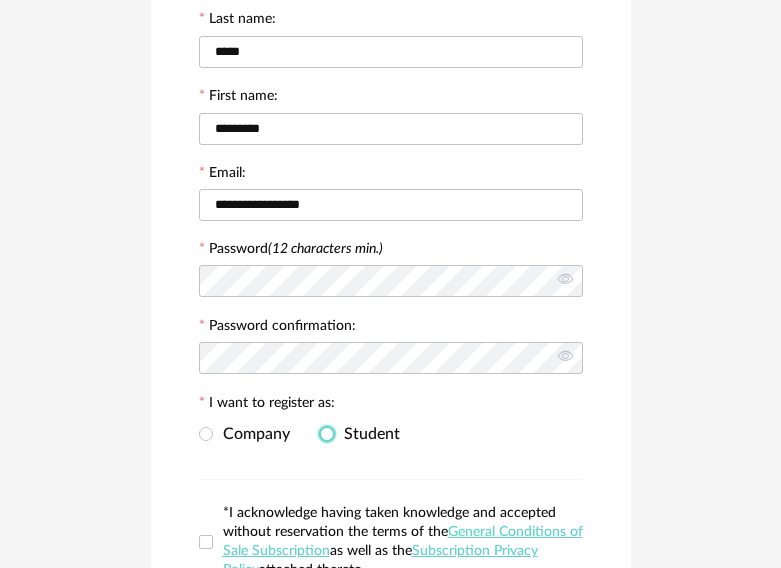 click at bounding box center [327, 434] 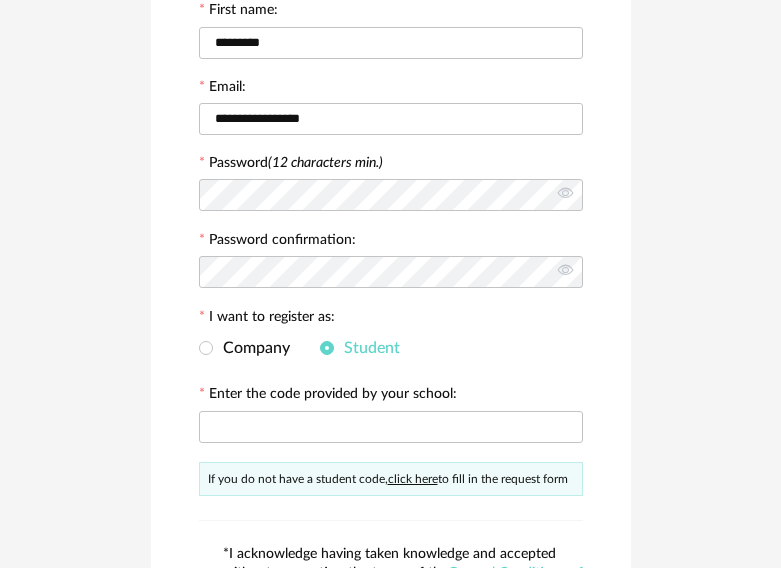 scroll, scrollTop: 323, scrollLeft: 0, axis: vertical 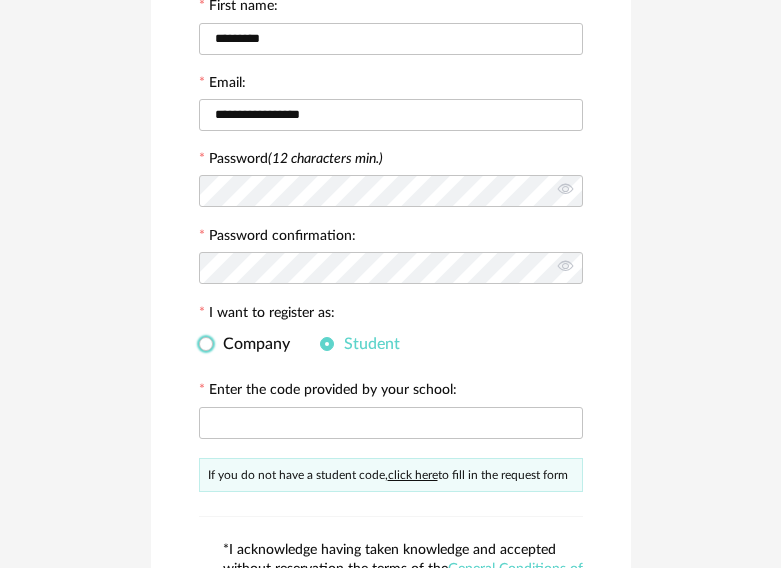 click on "Company" at bounding box center [251, 344] 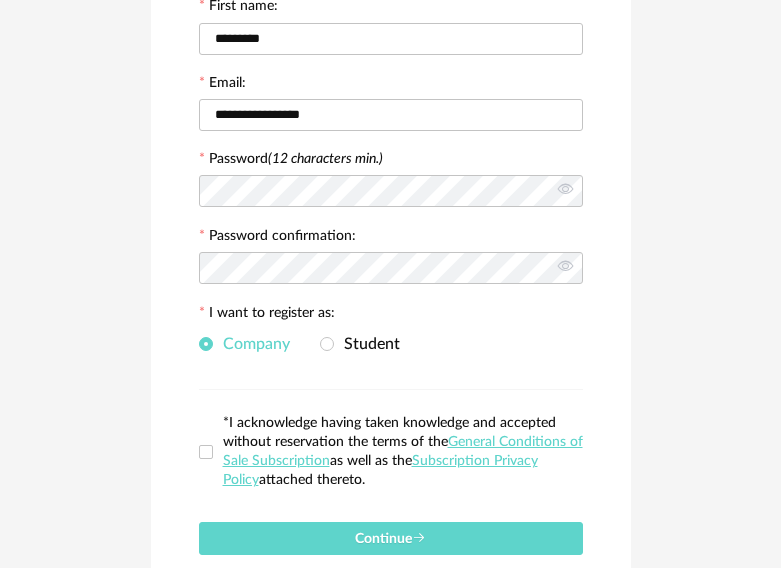 click on "**********" at bounding box center (391, 181) 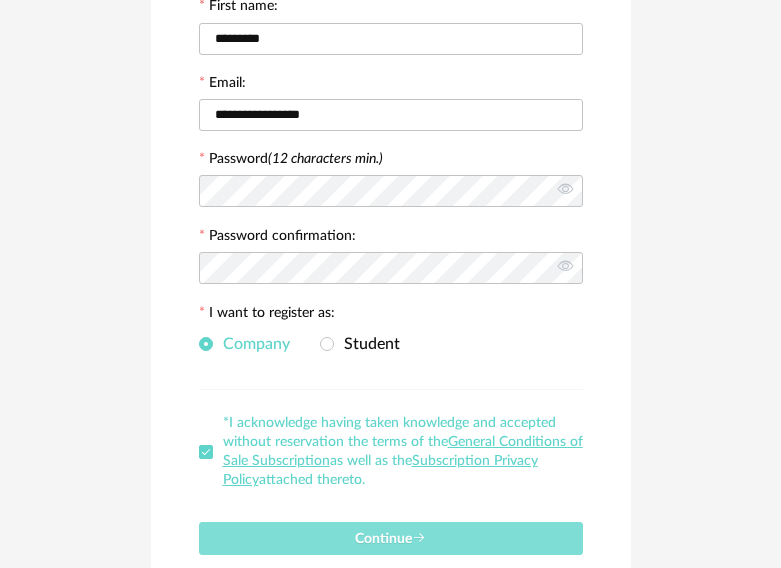 click on "Continue" at bounding box center (391, 538) 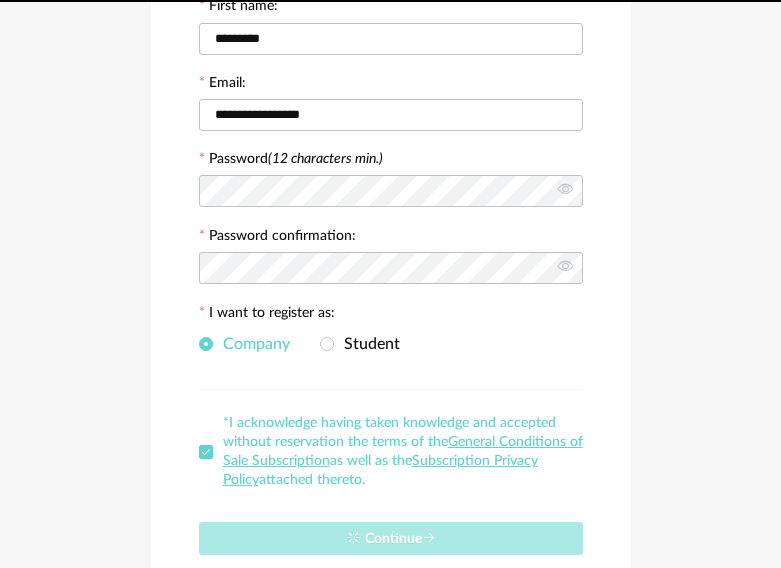 type 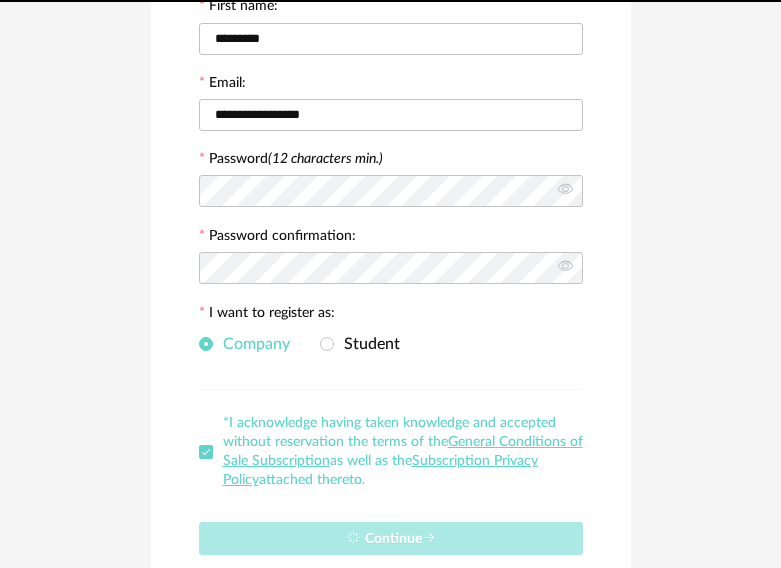scroll, scrollTop: 0, scrollLeft: 0, axis: both 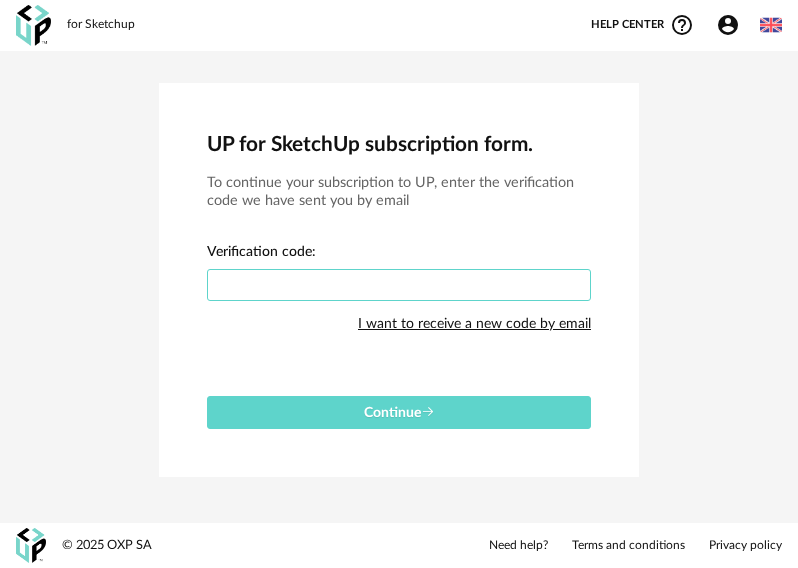 click at bounding box center (399, 285) 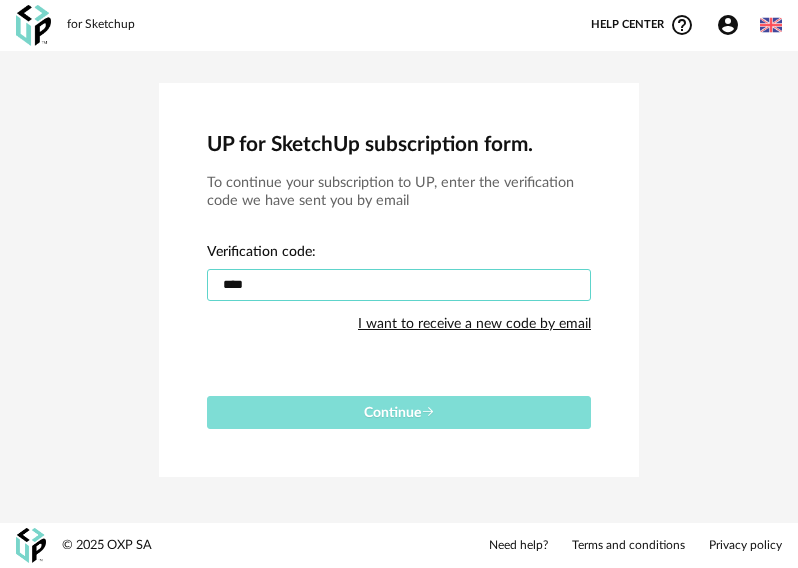 type on "****" 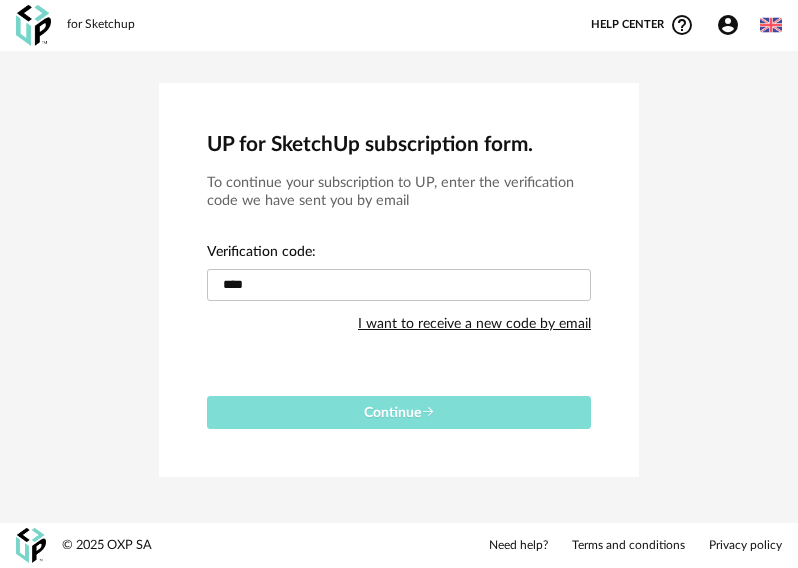 click on "Continue" at bounding box center (399, 412) 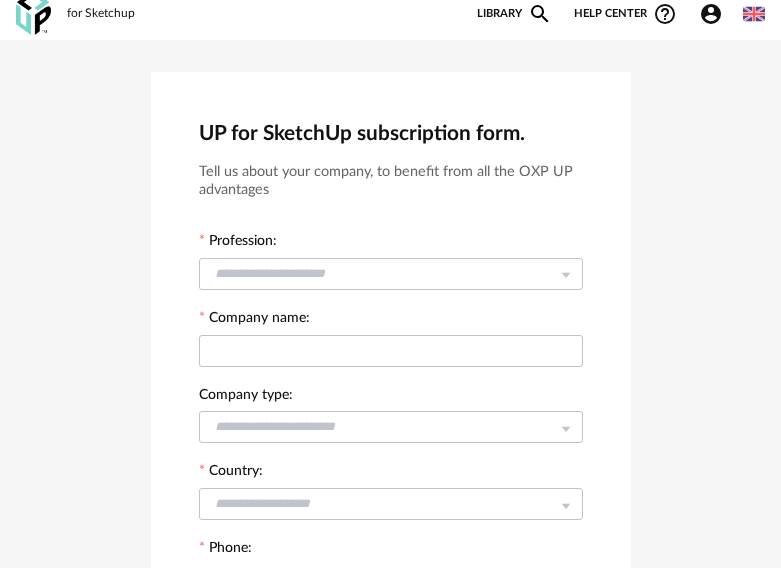scroll, scrollTop: 12, scrollLeft: 0, axis: vertical 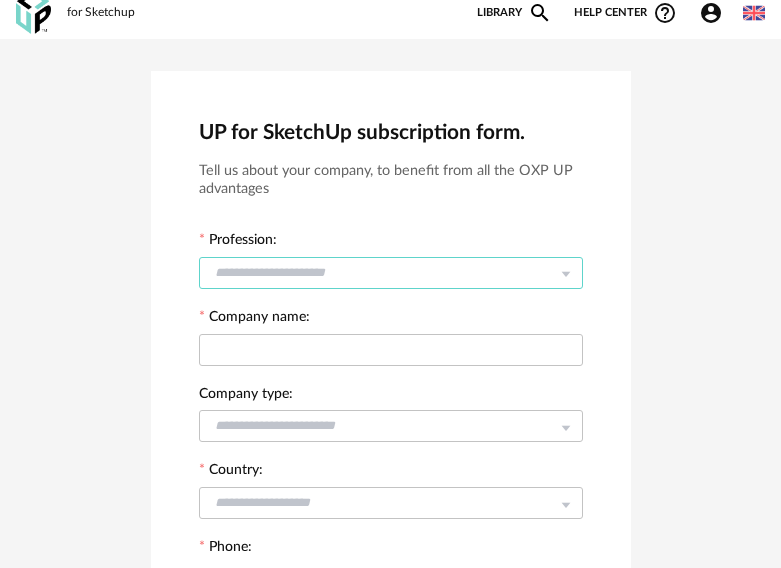 click at bounding box center (391, 273) 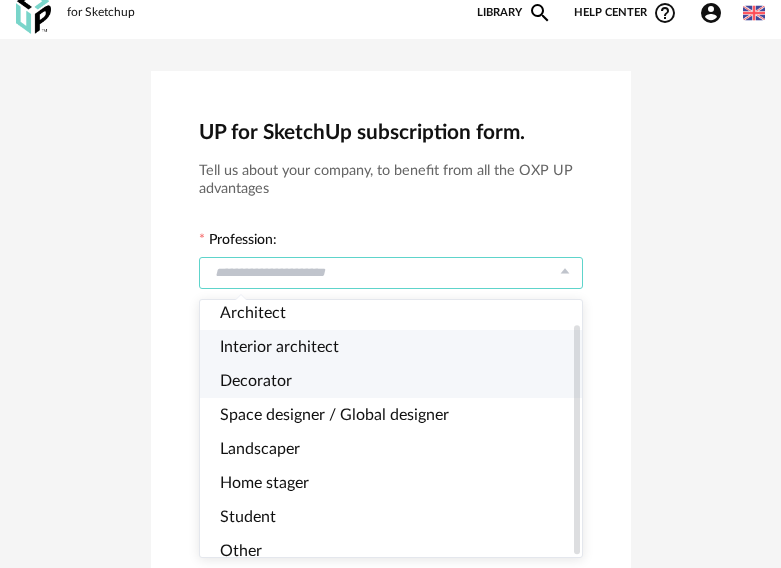 scroll, scrollTop: 26, scrollLeft: 0, axis: vertical 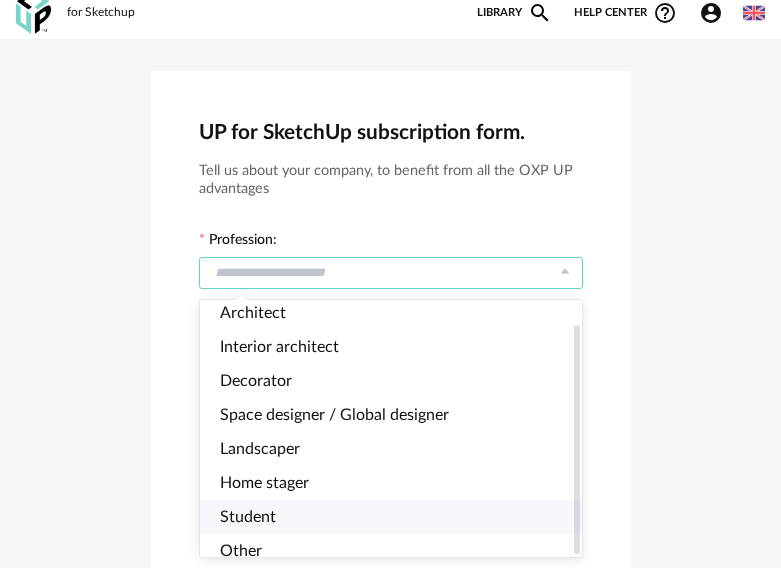 click on "Student" at bounding box center [399, 517] 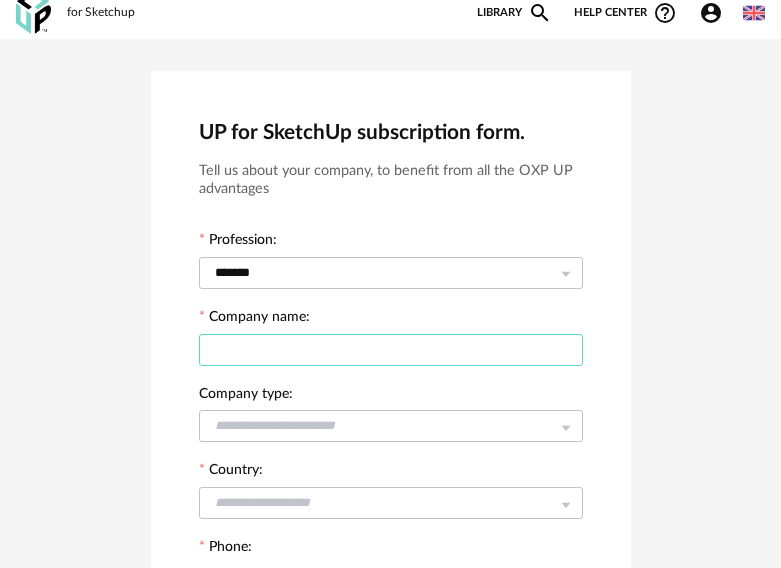 click at bounding box center [391, 350] 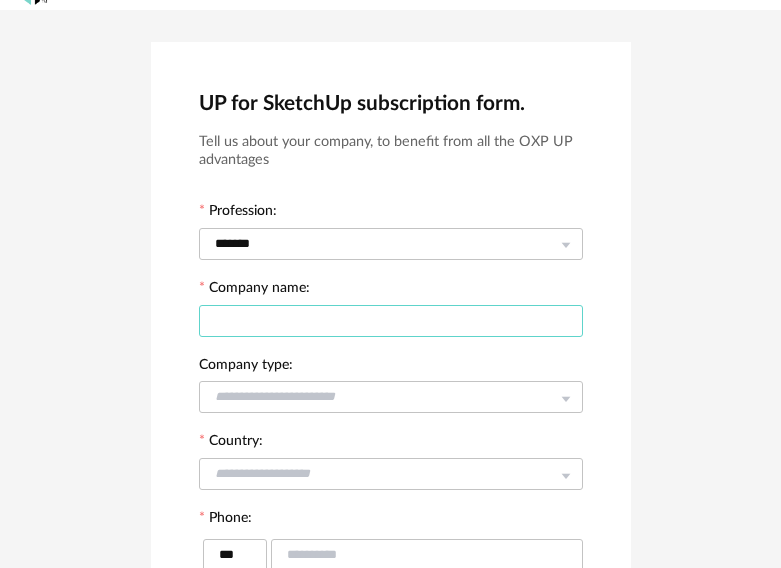 scroll, scrollTop: 43, scrollLeft: 0, axis: vertical 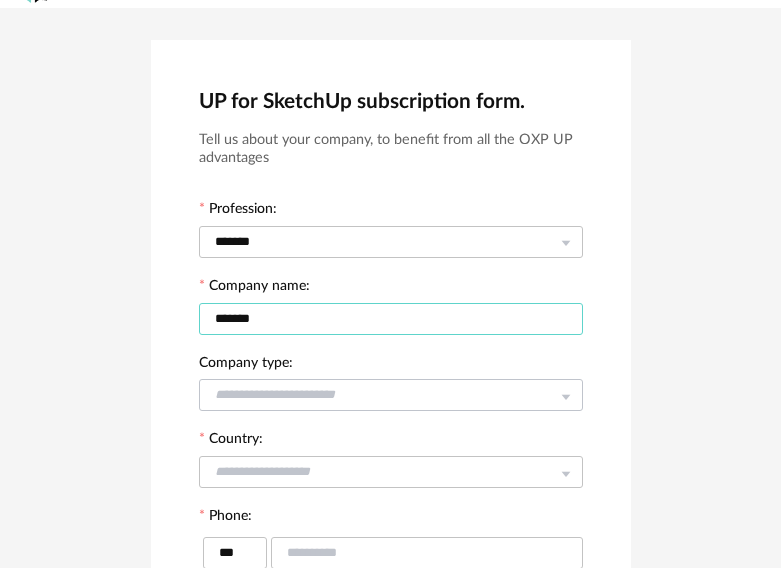 type on "*******" 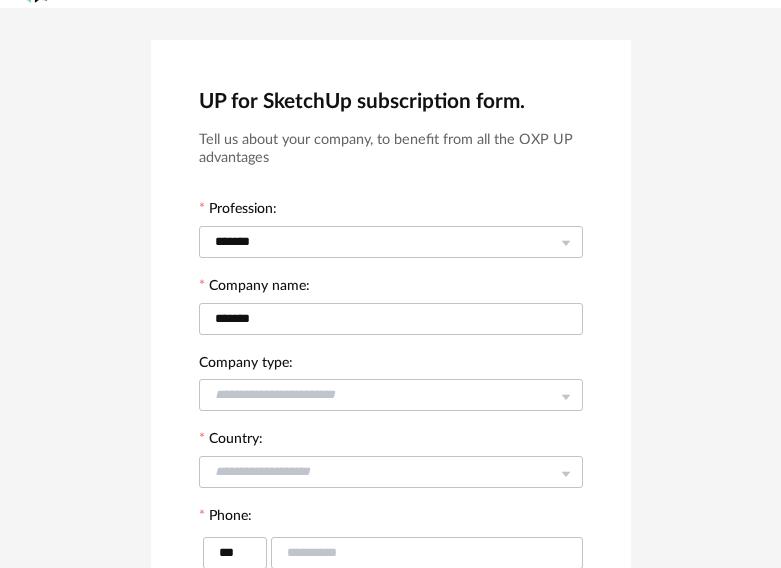 click at bounding box center (391, 394) 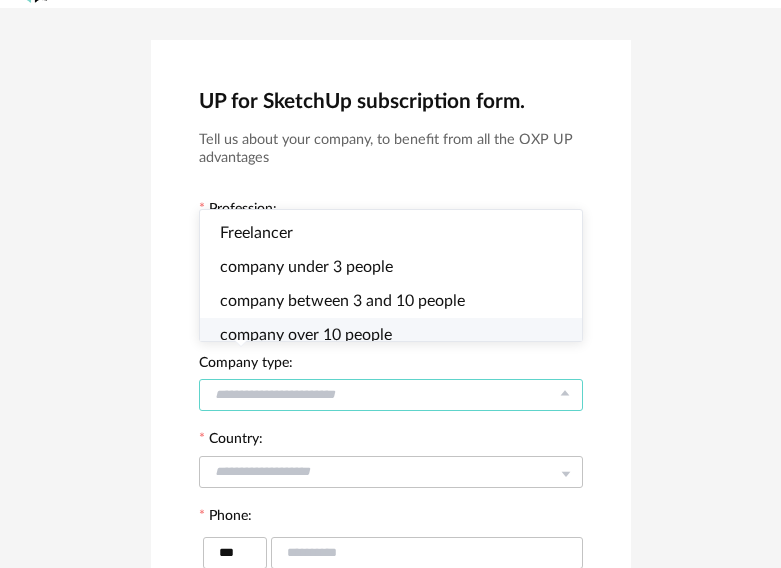 click on "company over 10 people" at bounding box center (399, 335) 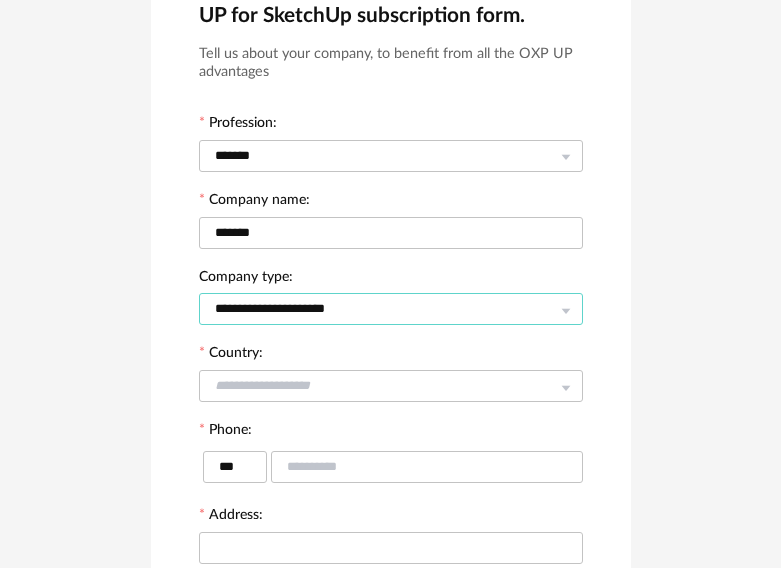 scroll, scrollTop: 130, scrollLeft: 0, axis: vertical 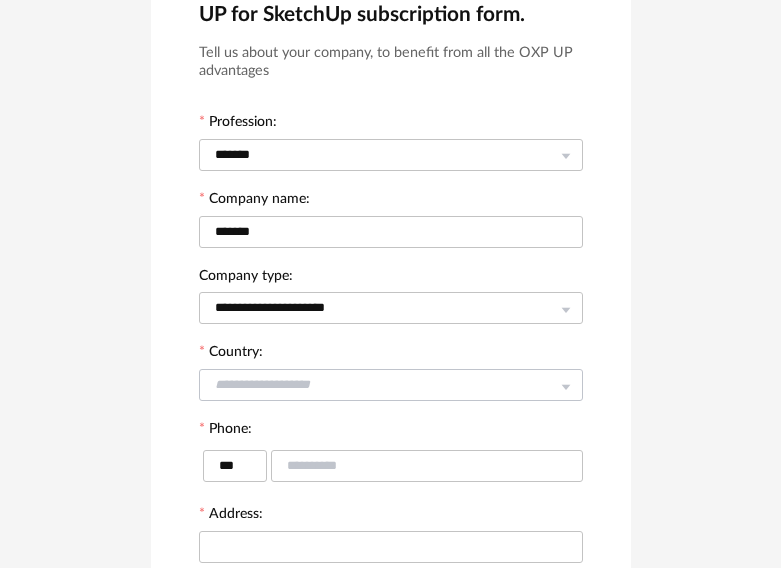 click at bounding box center (391, 384) 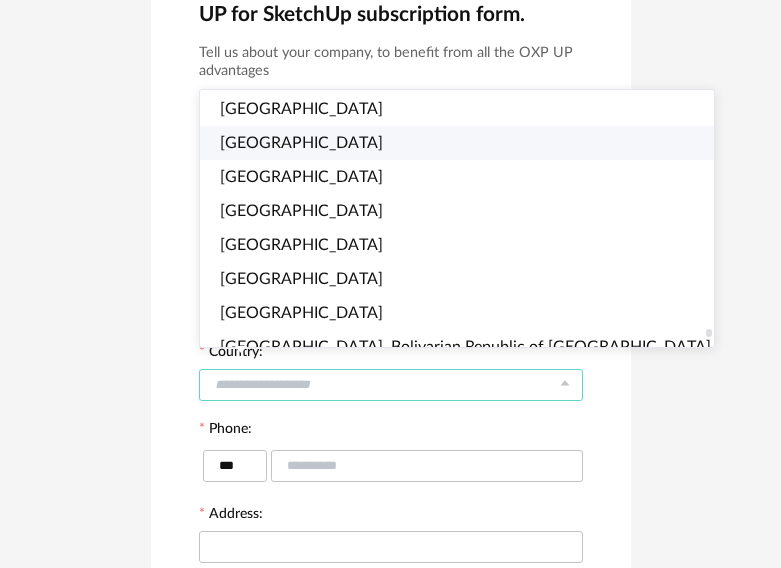 scroll, scrollTop: 7719, scrollLeft: 0, axis: vertical 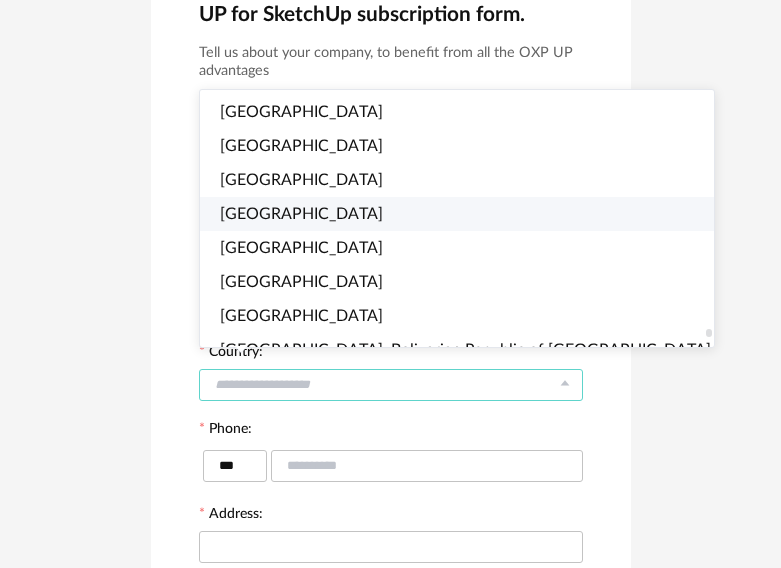 click on "United States" at bounding box center (465, 214) 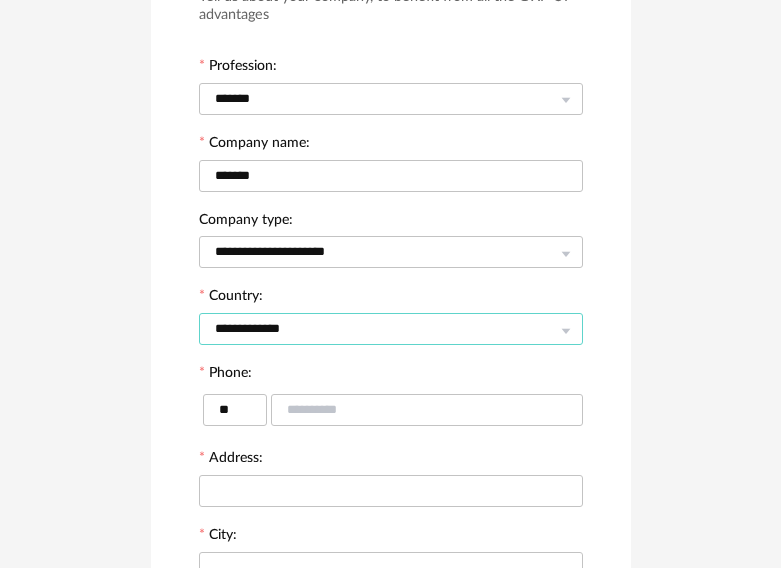 scroll, scrollTop: 218, scrollLeft: 0, axis: vertical 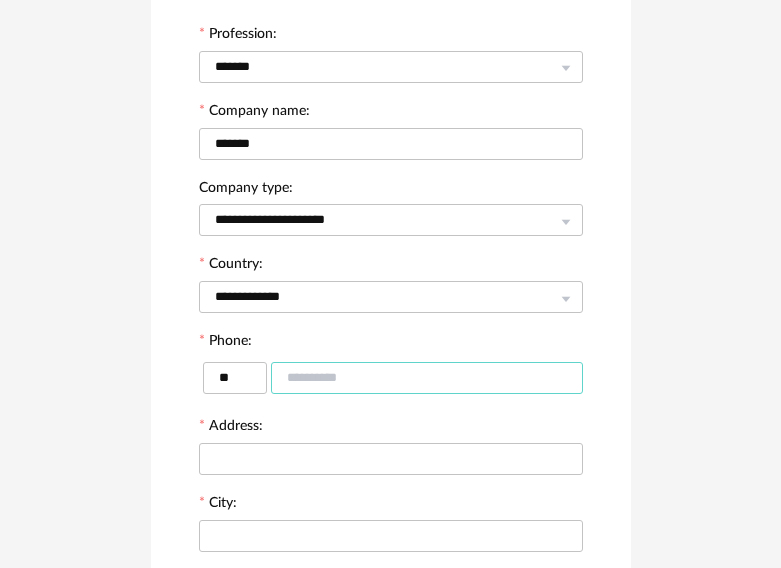 click at bounding box center [427, 378] 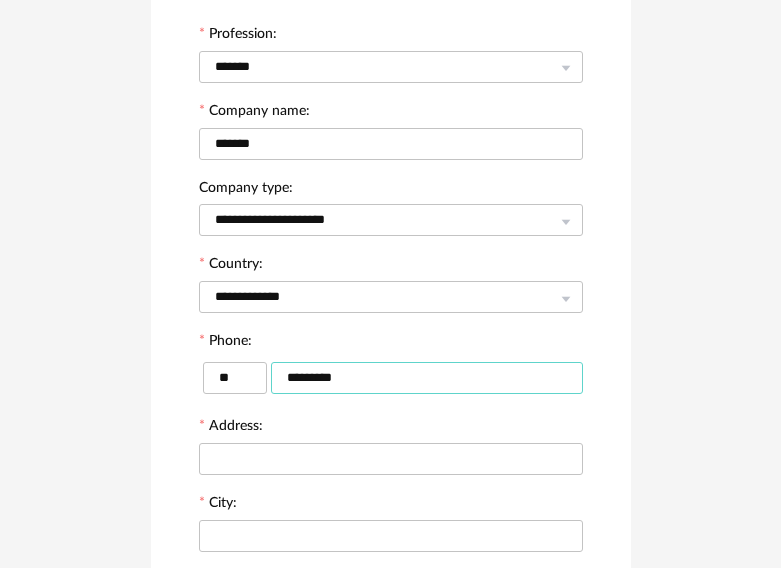 type on "**********" 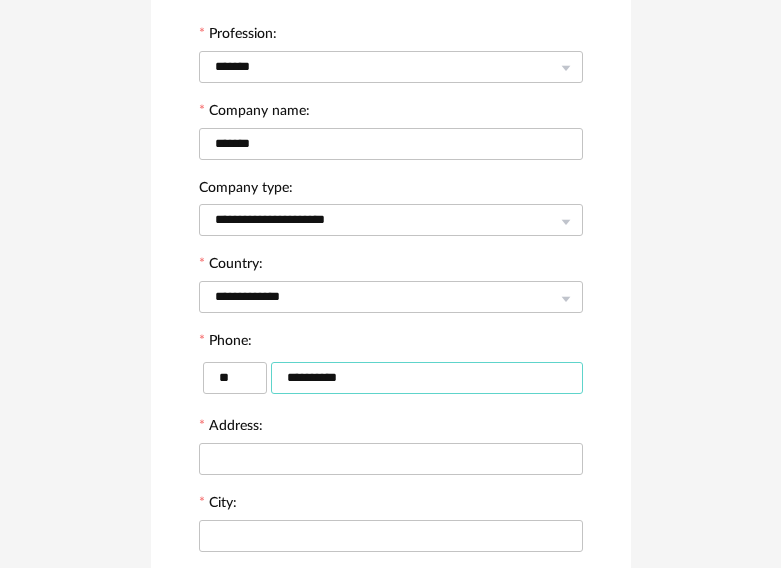 click on "**********" at bounding box center [427, 378] 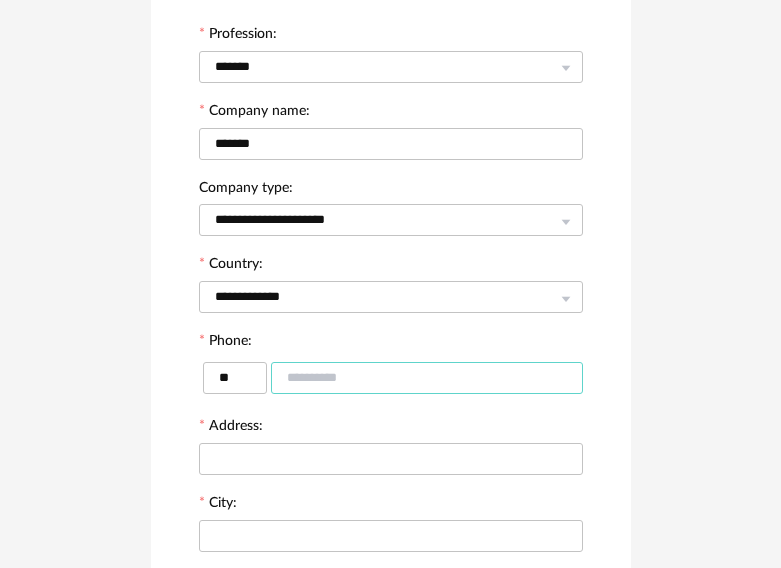 click at bounding box center [427, 378] 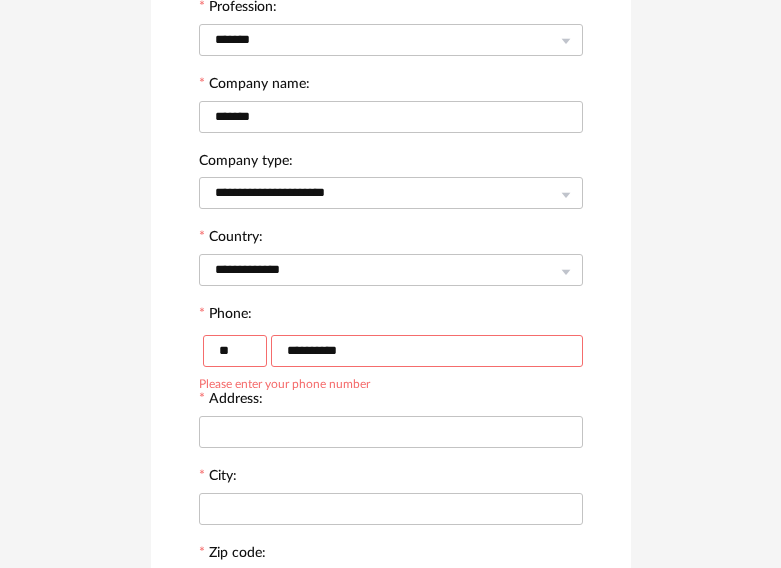 scroll, scrollTop: 250, scrollLeft: 0, axis: vertical 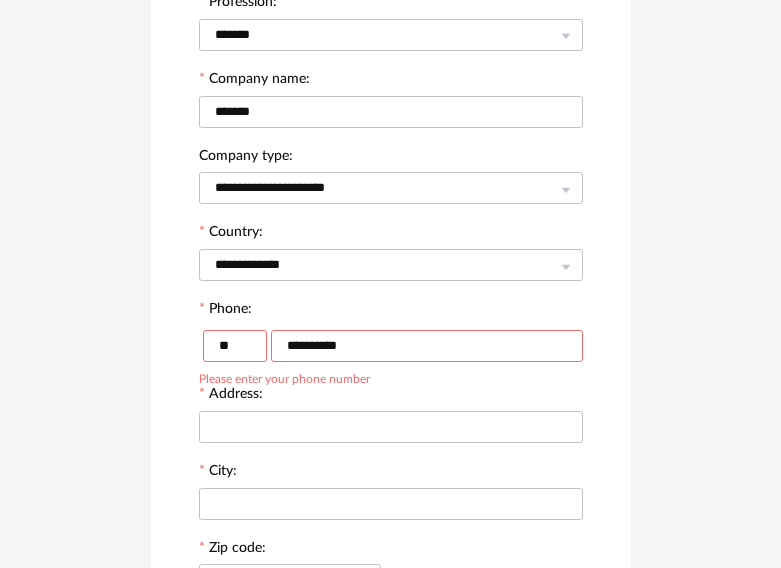 type on "**********" 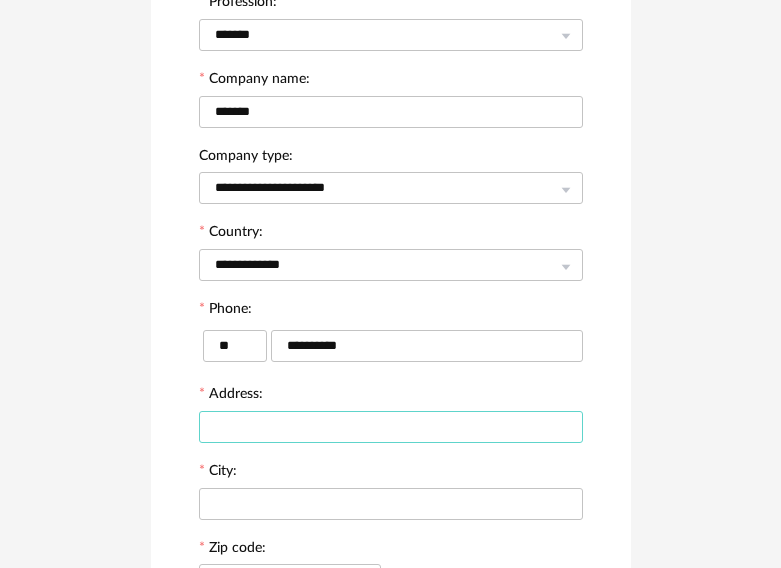 click at bounding box center (391, 427) 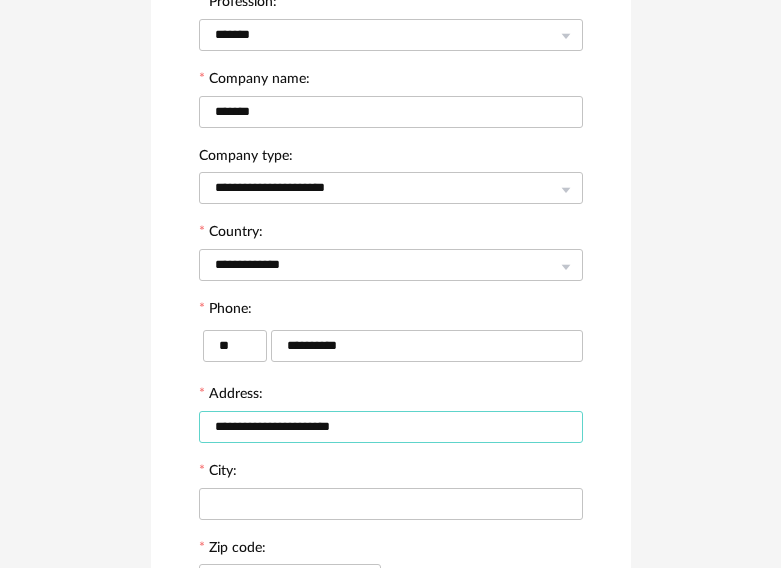 click on "**********" at bounding box center [391, 427] 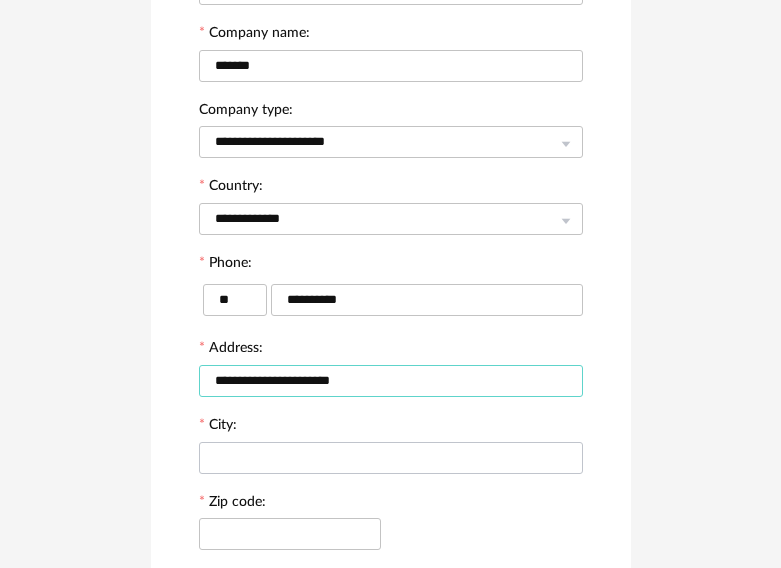 scroll, scrollTop: 297, scrollLeft: 0, axis: vertical 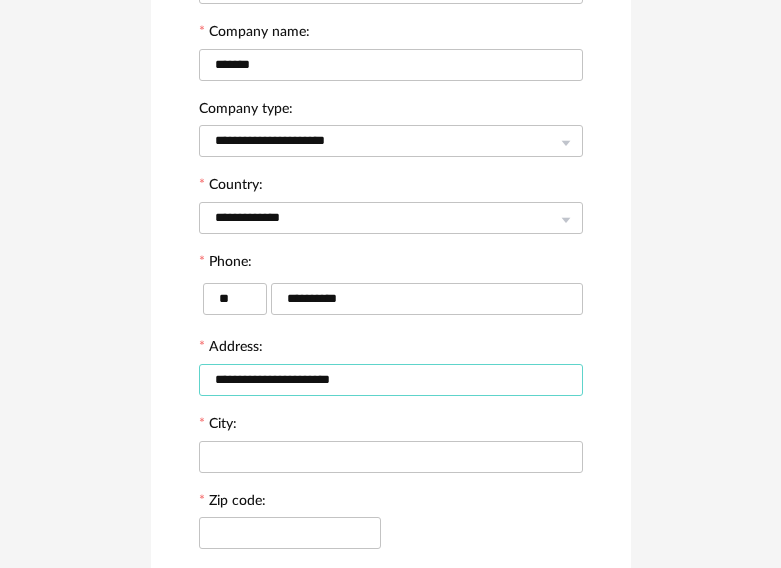 click on "**********" at bounding box center (391, 380) 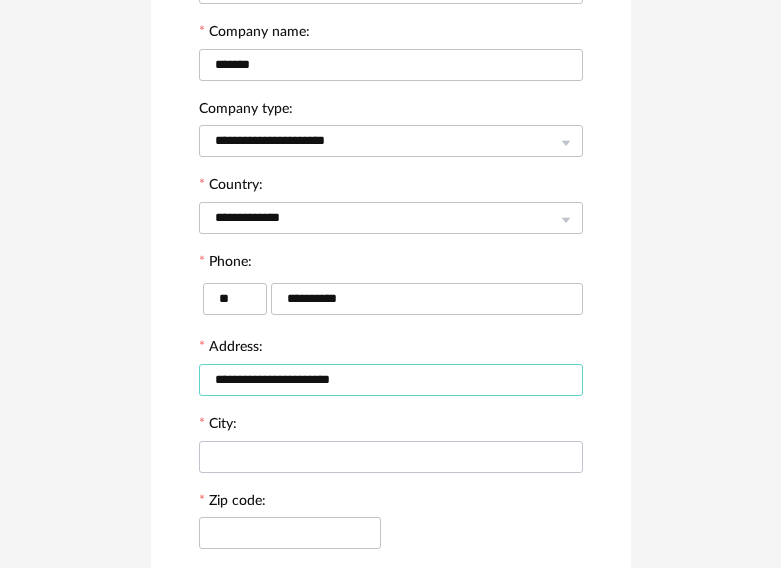 type on "**********" 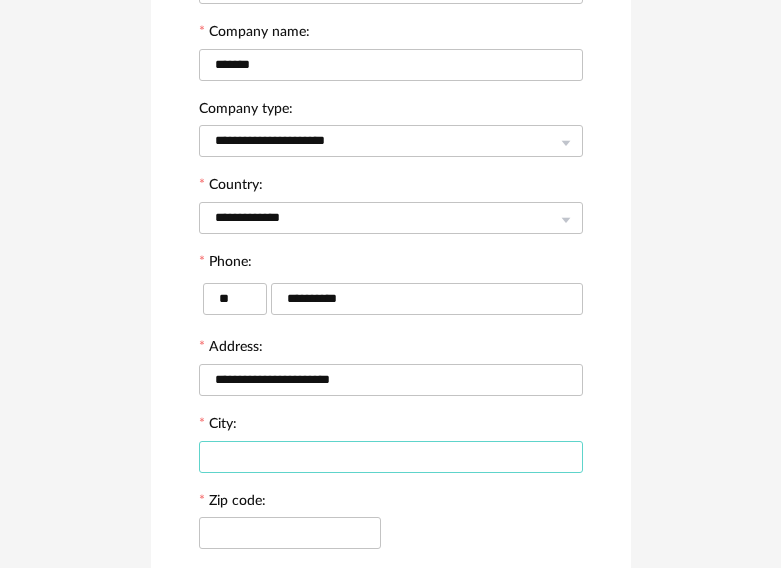 click at bounding box center [391, 457] 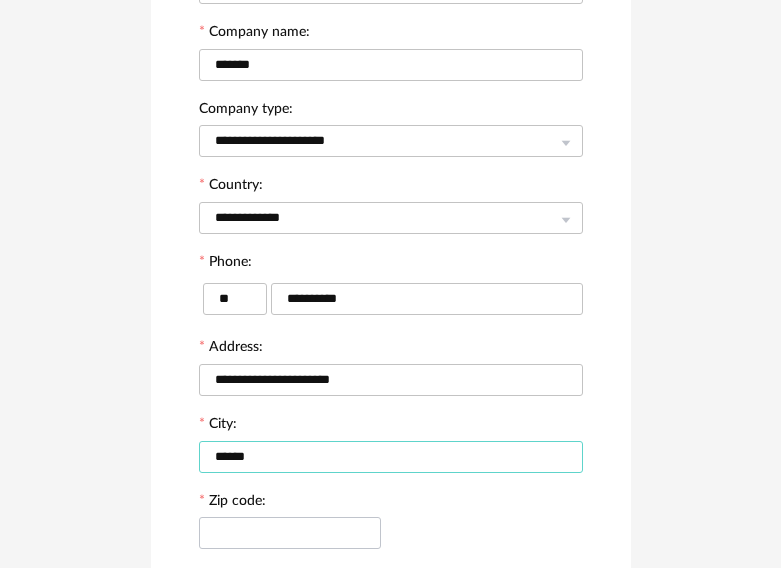 type on "******" 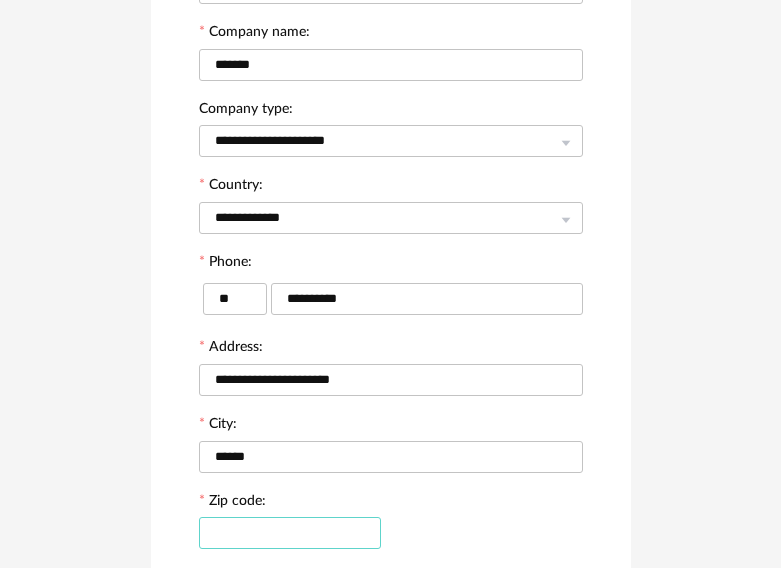 click at bounding box center [290, 533] 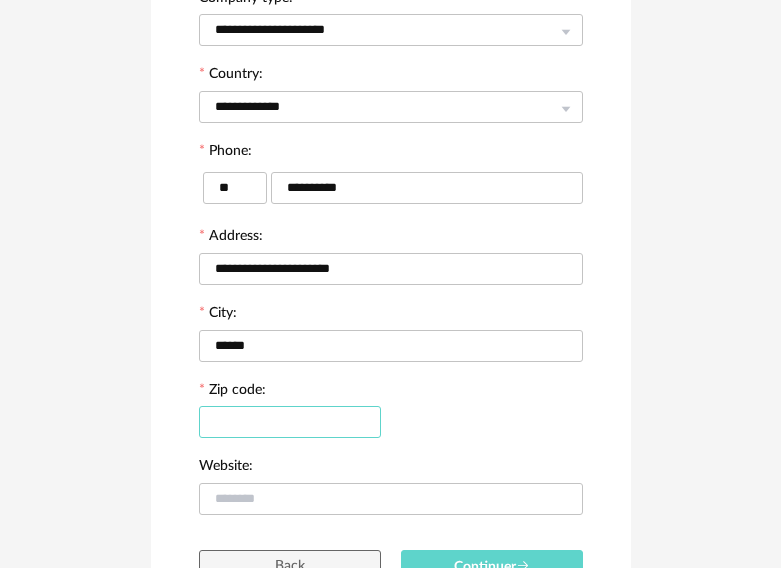 scroll, scrollTop: 410, scrollLeft: 0, axis: vertical 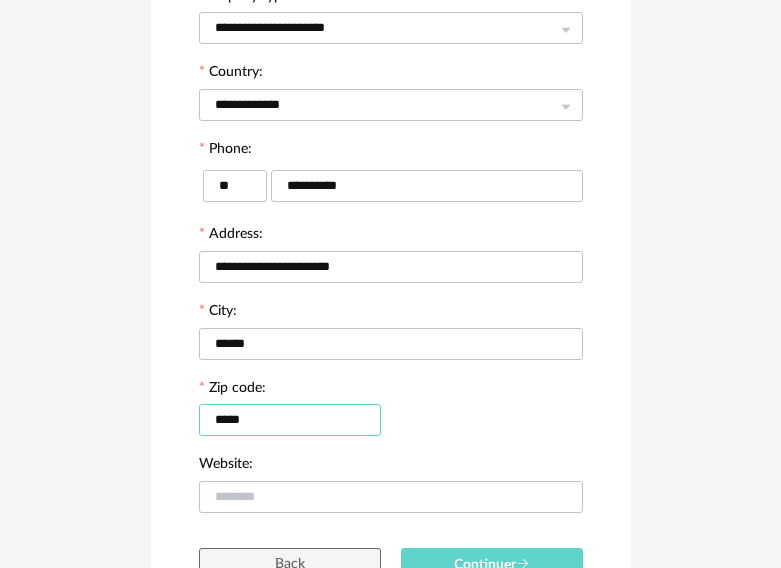 type on "*****" 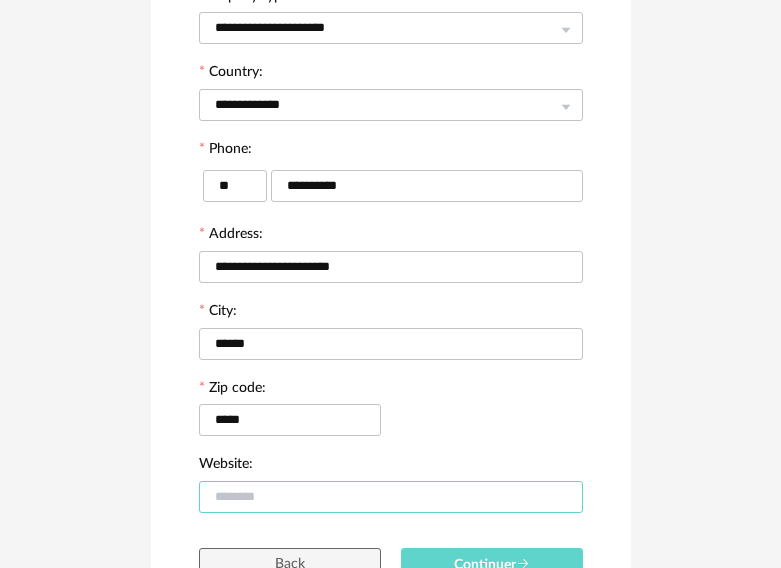 click at bounding box center [391, 497] 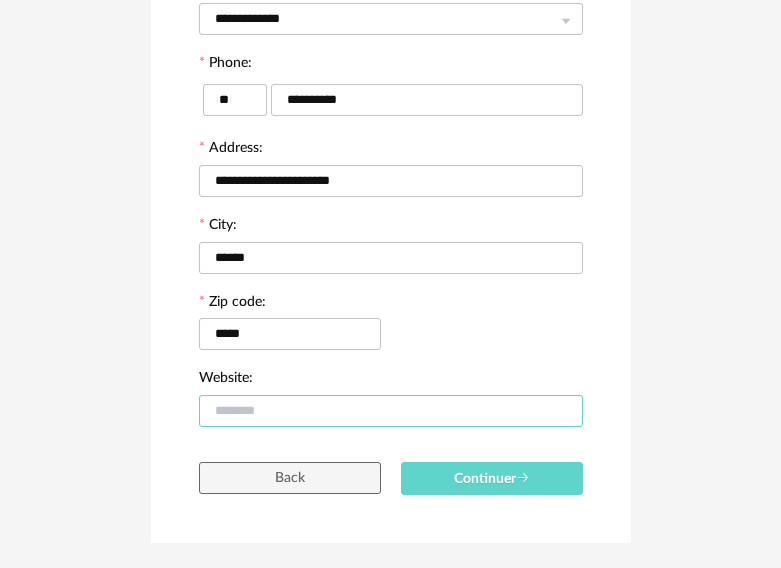 scroll, scrollTop: 499, scrollLeft: 0, axis: vertical 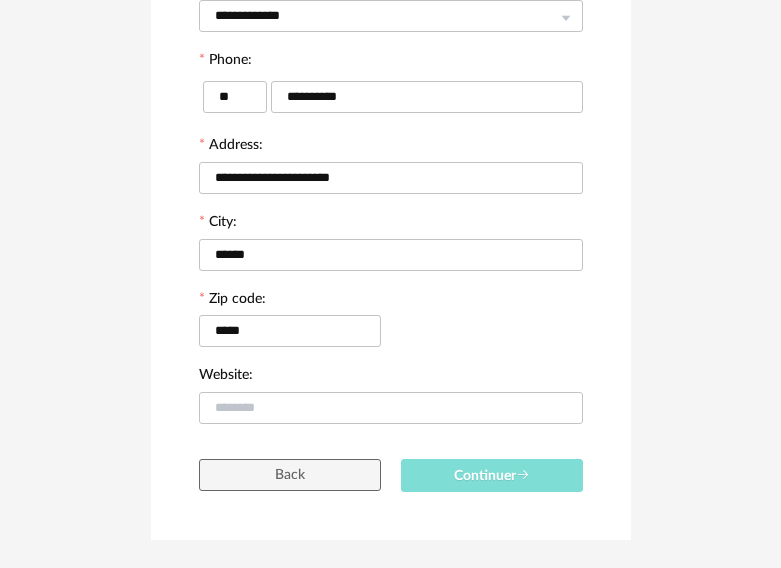 click on "Continuer" at bounding box center [492, 475] 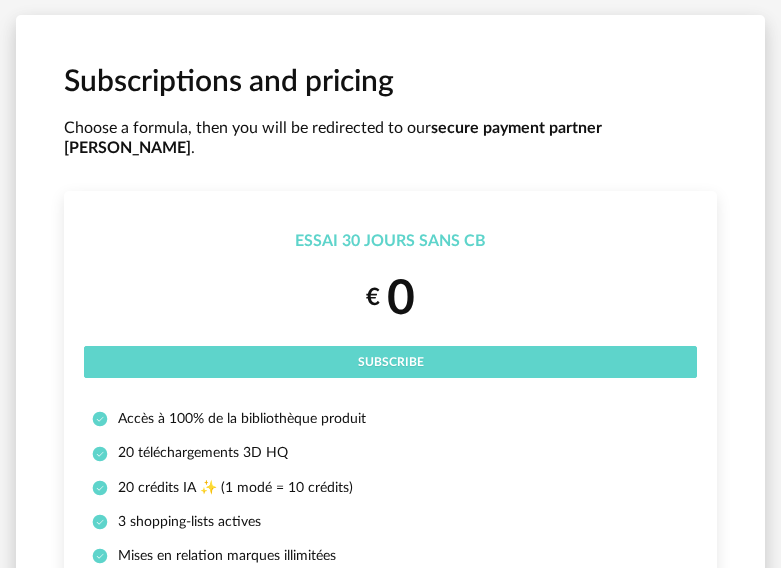 scroll, scrollTop: 67, scrollLeft: 0, axis: vertical 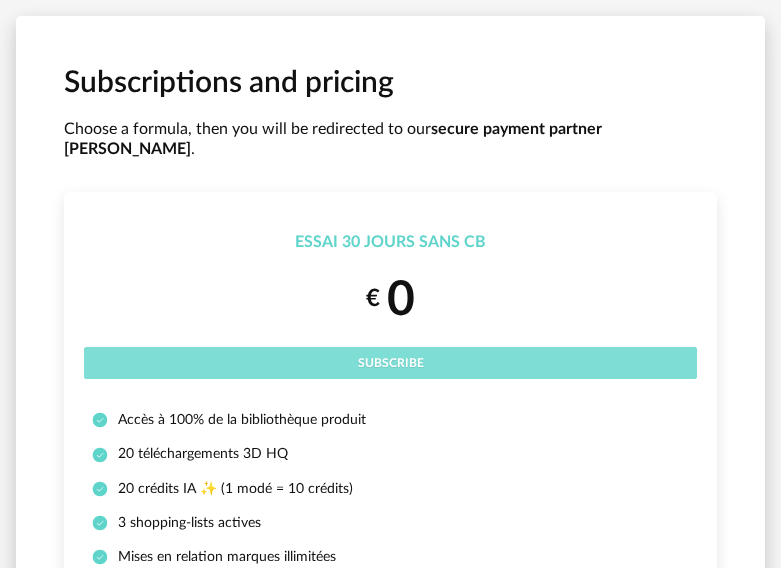 click on "Subscribe" at bounding box center (390, 363) 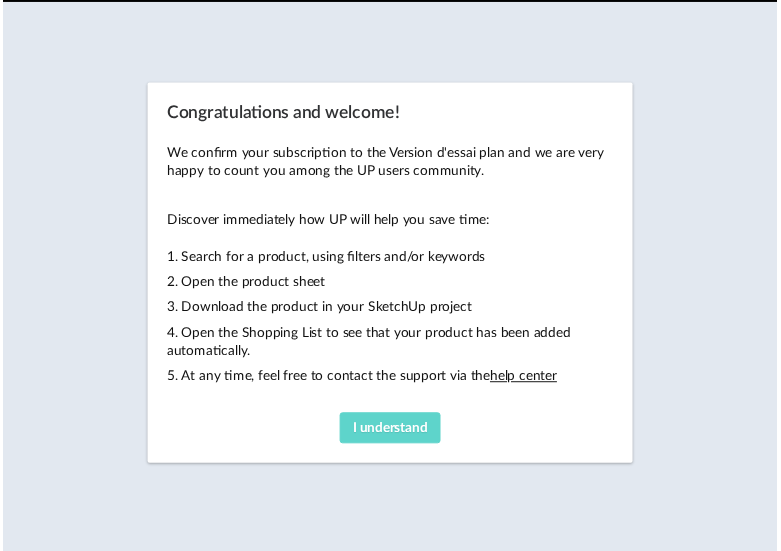 scroll, scrollTop: 0, scrollLeft: 0, axis: both 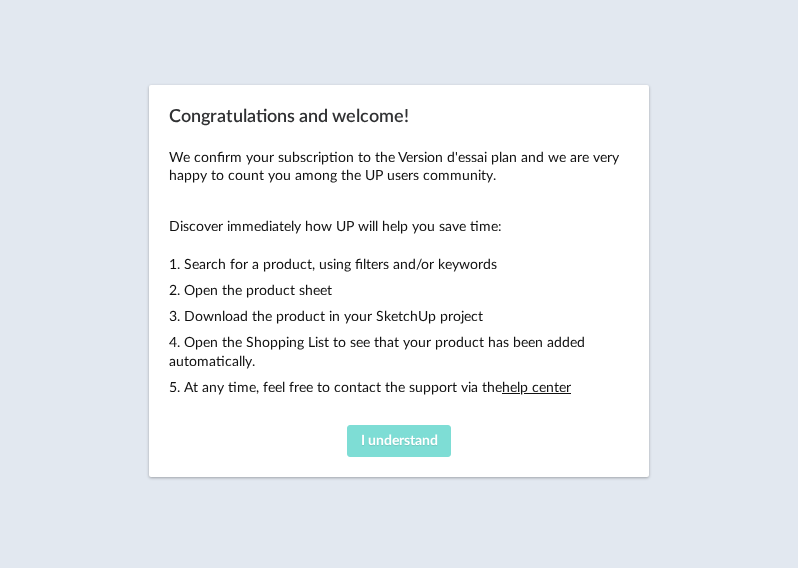 click on "I understand" at bounding box center [399, 441] 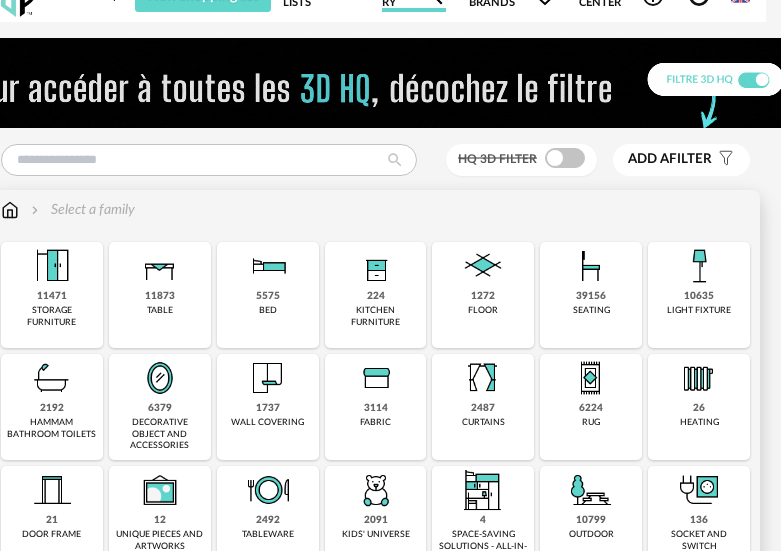 scroll, scrollTop: 120, scrollLeft: 15, axis: both 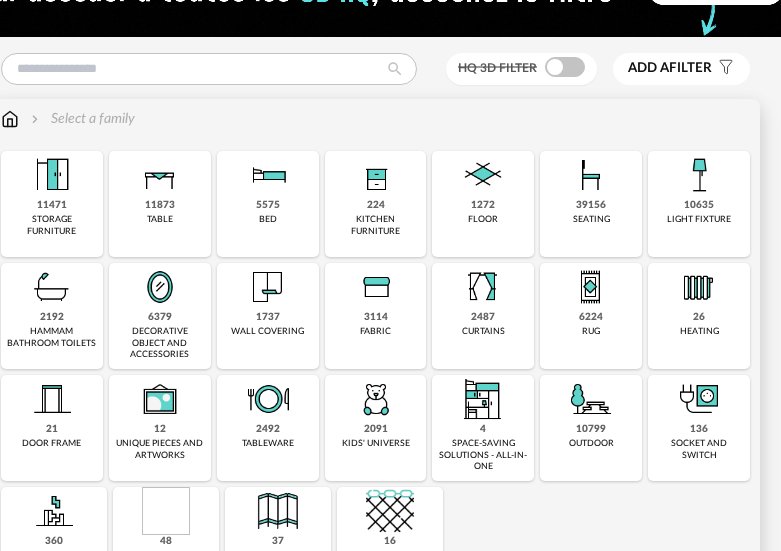 click at bounding box center [376, 175] 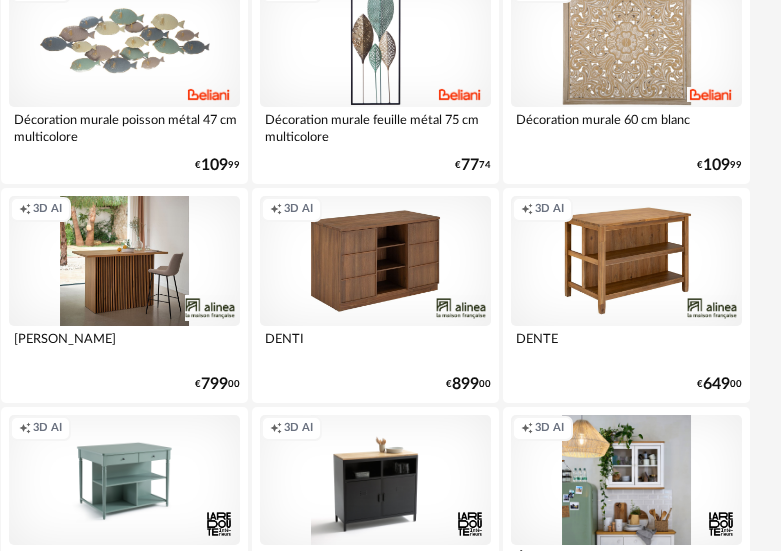 scroll, scrollTop: 0, scrollLeft: 15, axis: horizontal 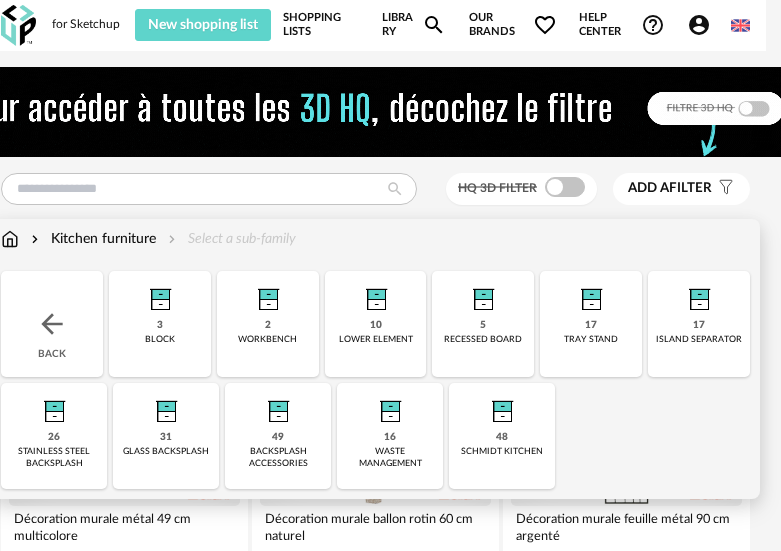 click at bounding box center (52, 324) 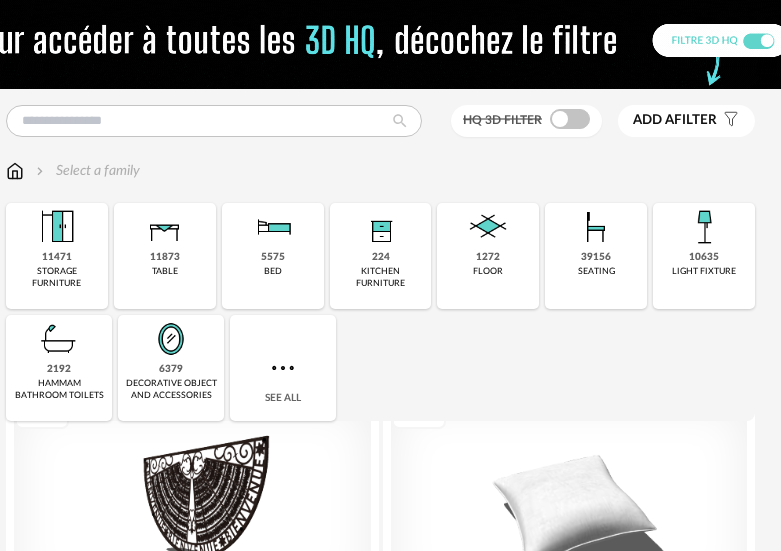 scroll, scrollTop: 66, scrollLeft: 10, axis: both 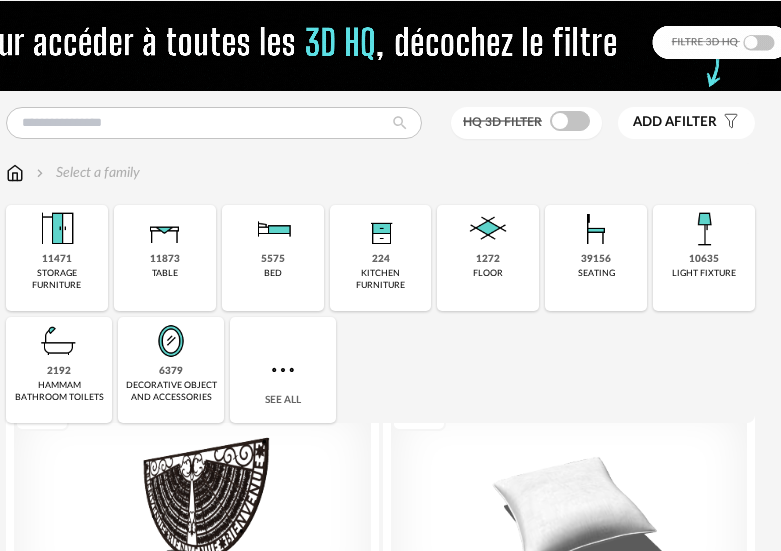 click on "Select a family" at bounding box center (380, 173) 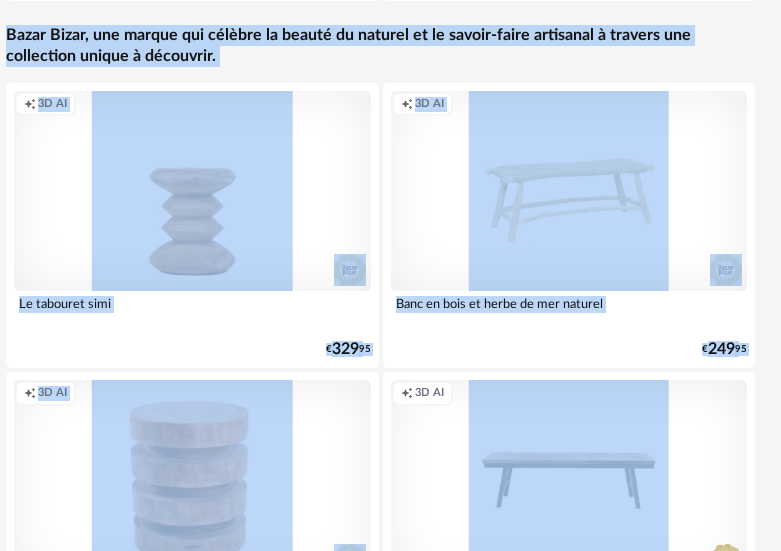 drag, startPoint x: 298, startPoint y: 368, endPoint x: 613, endPoint y: 590, distance: 385.36865 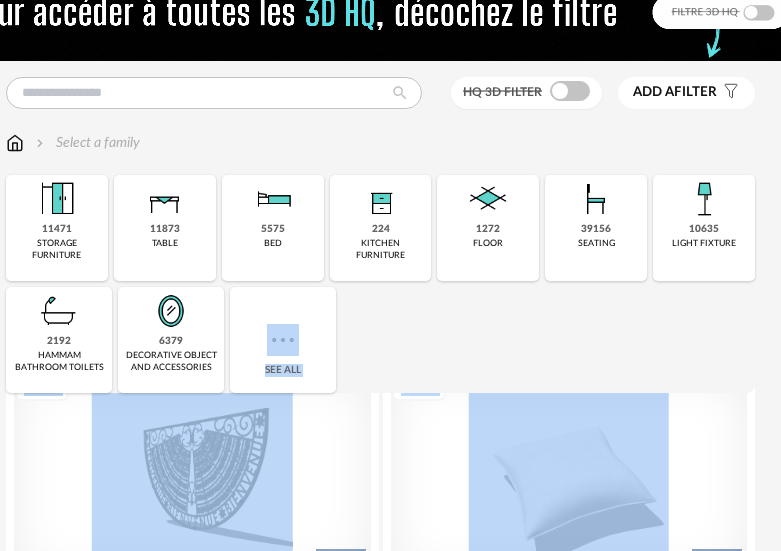 scroll, scrollTop: 92, scrollLeft: 10, axis: both 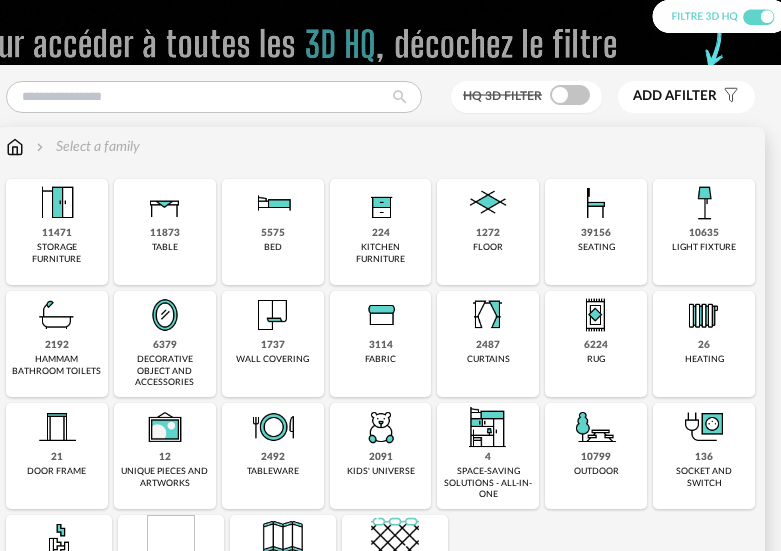 drag, startPoint x: 514, startPoint y: 351, endPoint x: 540, endPoint y: 388, distance: 45.221676 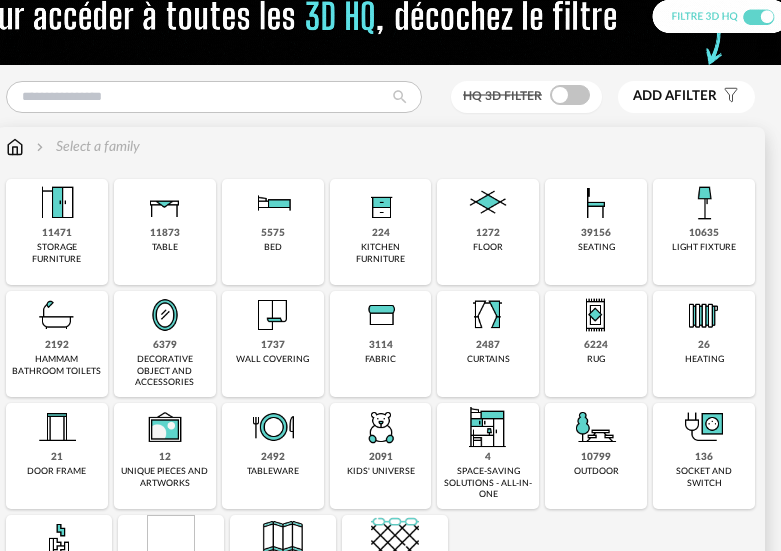 click on "Close icon
11471
storage furniture
11873
table
5575
bed
224
kitchen furniture
1272
floor
39156
seating
10635
light fixture
2192
hammam bathroom toilets
6379
decorative object and accessories
1737
wall covering
3114
fabric
2487
curtains
6224
rug
26
heating
21
door frame
12
unique pieces and artworks" at bounding box center [380, 400] 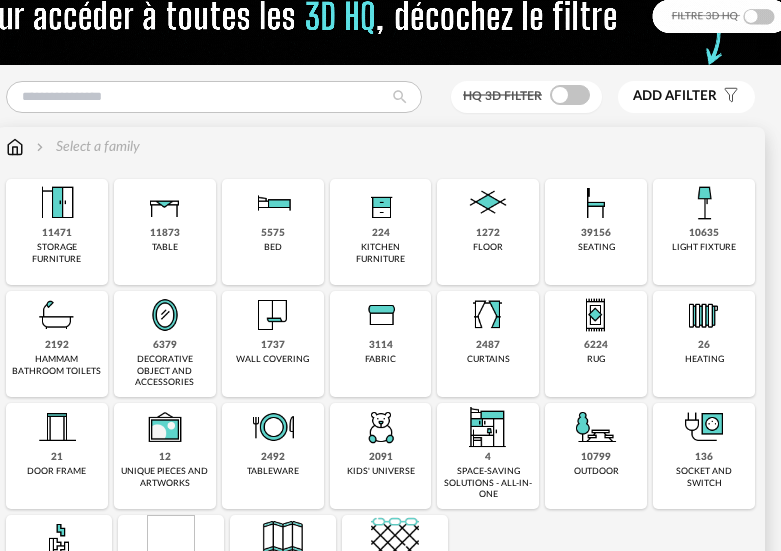 click at bounding box center (596, 427) 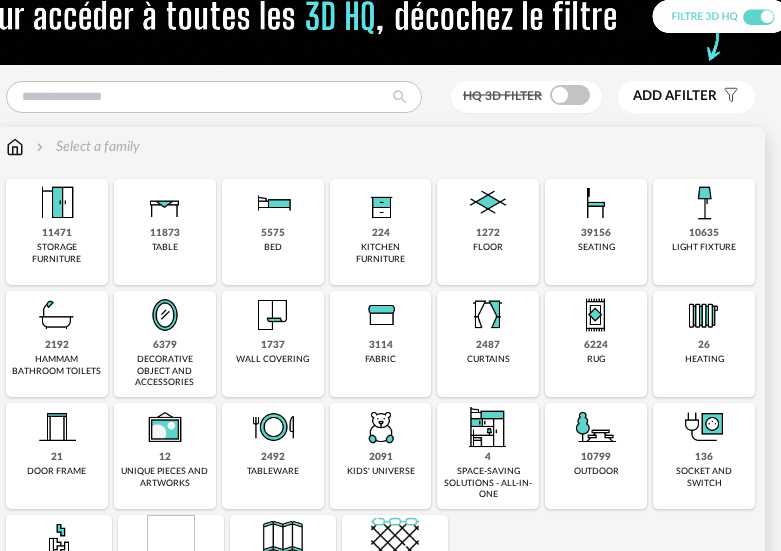 click at bounding box center [596, 427] 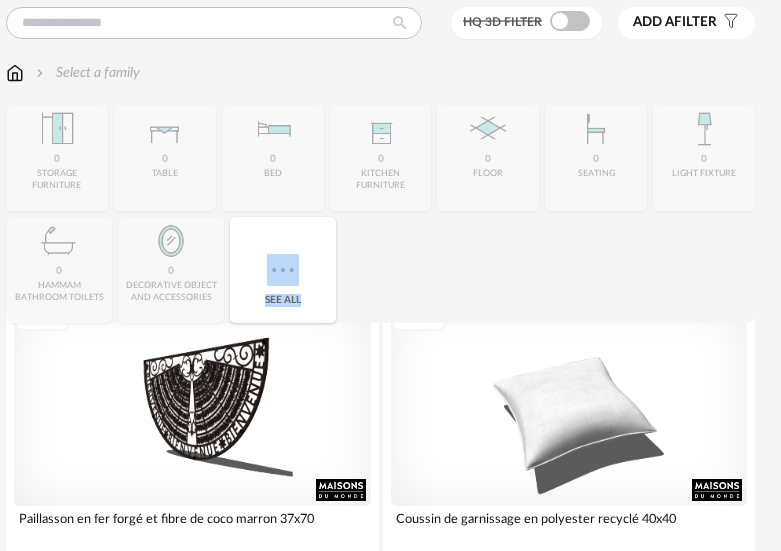 scroll, scrollTop: 165, scrollLeft: 10, axis: both 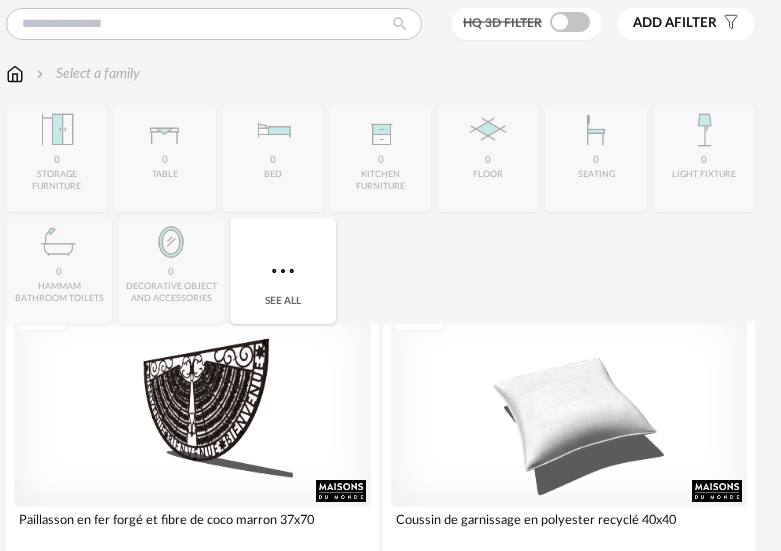 click on "Close icon
0
storage furniture
0
table
0
bed
0
kitchen furniture
0
floor
0
seating
0
light fixture
0
hammam bathroom toilets
0
decorative object and accessories
0
wall covering
0
fabric
0
curtains
0
rug
0
heating
0
door frame
0
unique pieces and artworks
0
tableware" at bounding box center [380, 215] 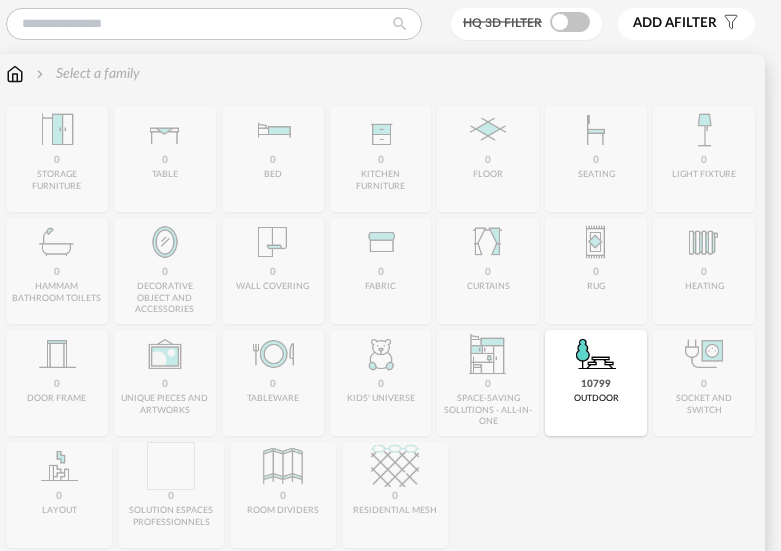 click on "outdoor" at bounding box center (596, 398) 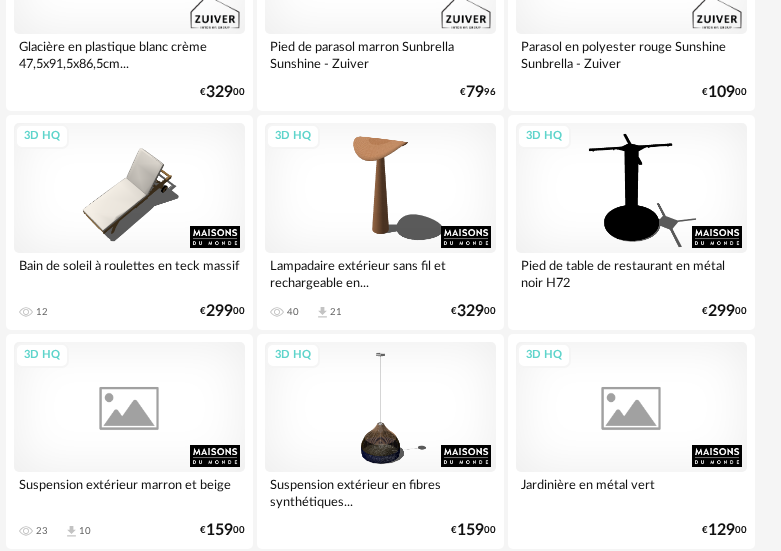 scroll, scrollTop: 1128, scrollLeft: 10, axis: both 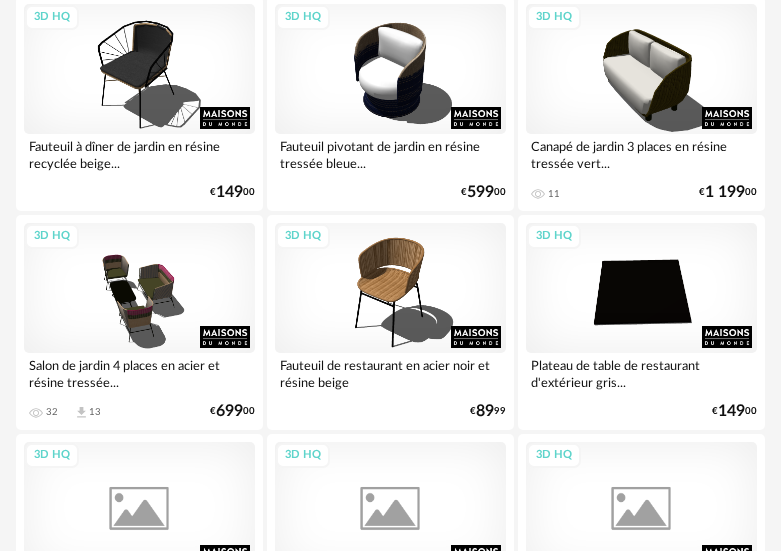 click on "3D HQ" at bounding box center [641, 507] 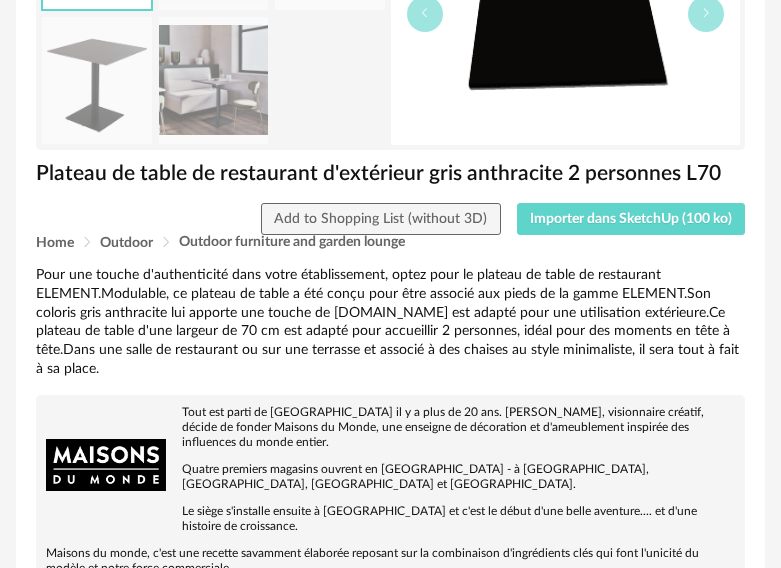 scroll, scrollTop: 0, scrollLeft: 0, axis: both 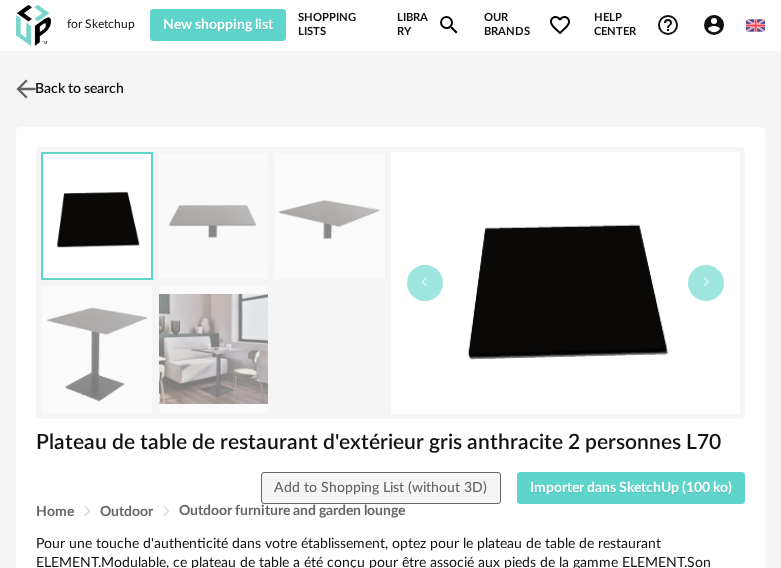 click at bounding box center [26, 88] 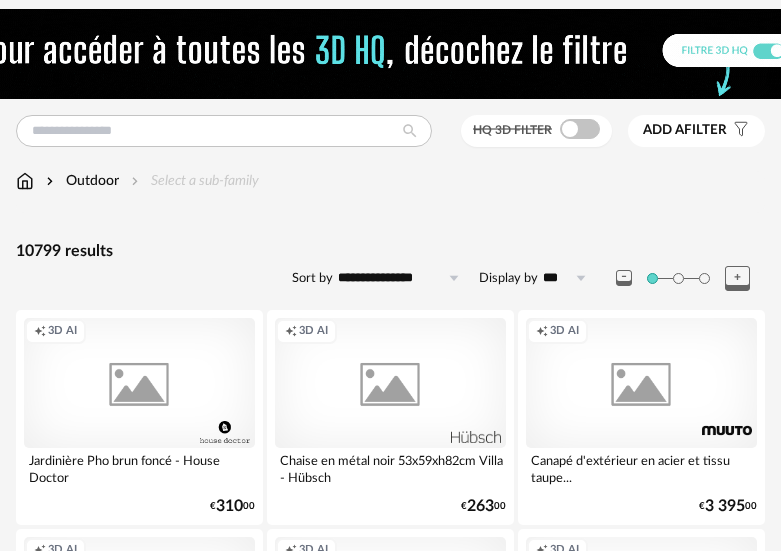 scroll, scrollTop: 0, scrollLeft: 0, axis: both 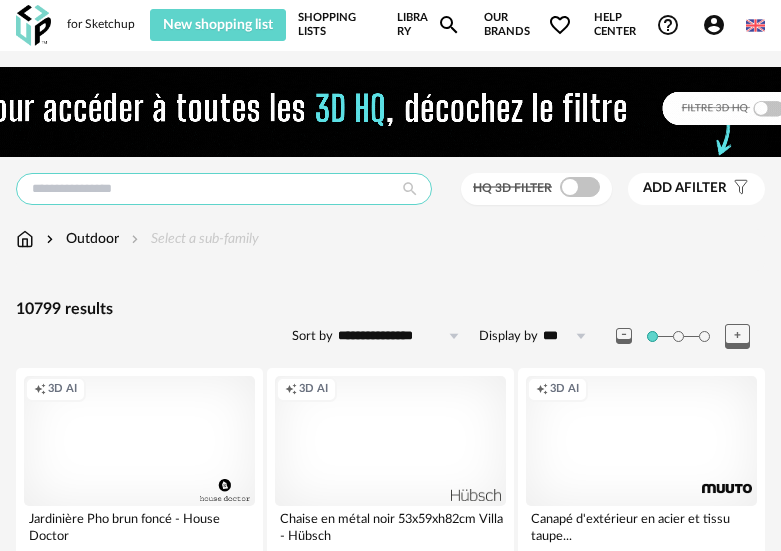 click at bounding box center [224, 189] 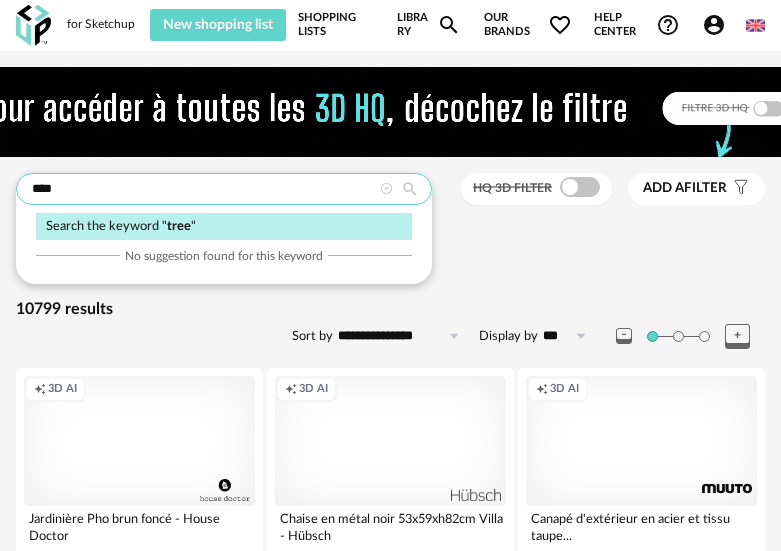 type on "****" 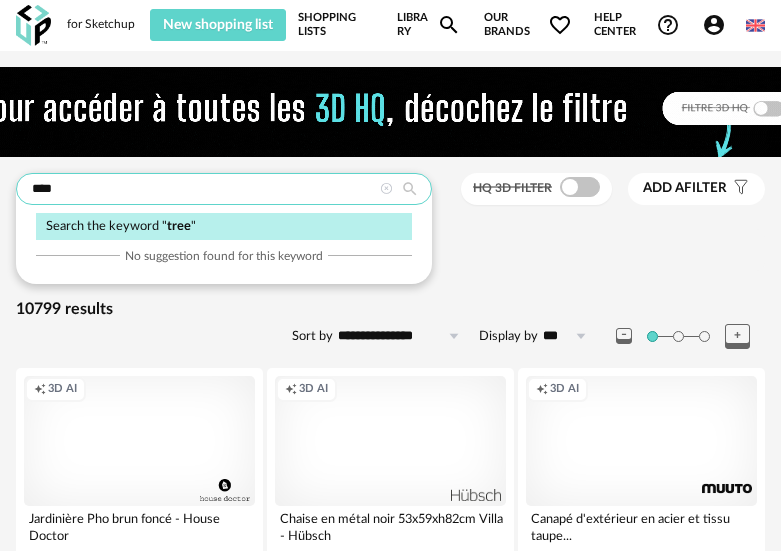 type on "*********" 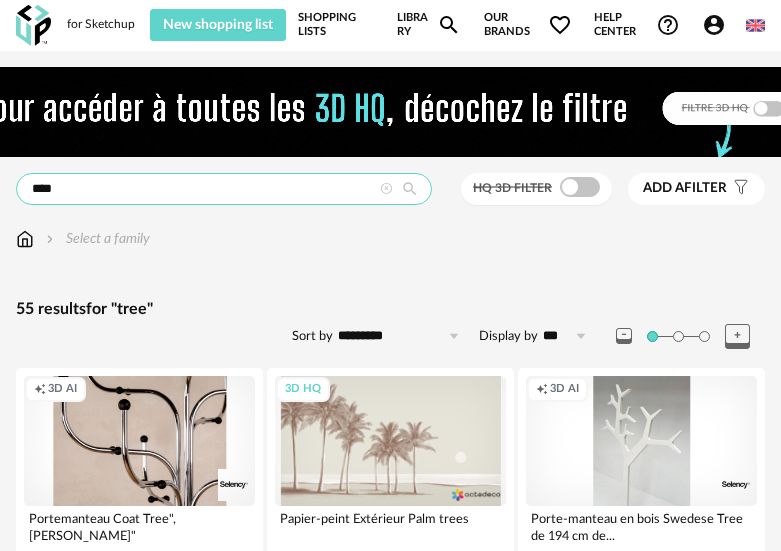 scroll, scrollTop: 0, scrollLeft: 1, axis: horizontal 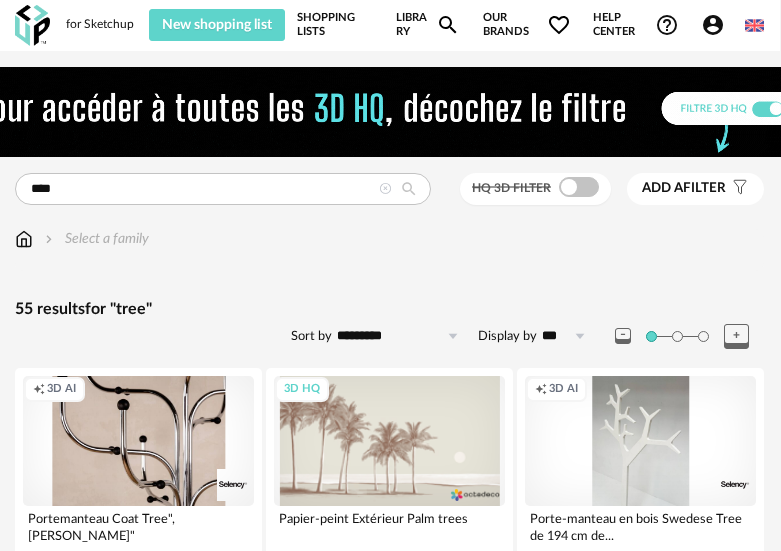 click on "****
Search the keyword " tree "
No suggestion found for this keyword
HQ 3D filter
Add a  filter s   Filter icon   Filter by :
Select a family
55 results  for "tree"   Sort by   ********* The most recent Increasing price Decreasing price Relevance   Display by   *** 20 50 100 200 500               Creation icon   3D AI   Portemanteau Coat Tree", [PERSON_NAME]"     0   Download icon   0   € 879 00         3D HQ   Papier-peint Extérieur Palm trees     47   Download icon   25   €/m² 198 00         Creation icon   3D AI   Porte-manteau en bois Swedese Tree de 194 cm de...     0   Download icon   0   € 450 00         Creation icon   3D AI   Table ronde noire 90 cm Tree - Woud     2   Download icon   0   € 1 089 00         Creation icon   3D AI   Table ronde taupe 90 cm Tree - Woud     0   Download icon   0   € 1 089 00         Creation icon   3D AI   Table ronde noire 120 cm Tree - Woud     0   Download icon   0" at bounding box center (389, 2388) 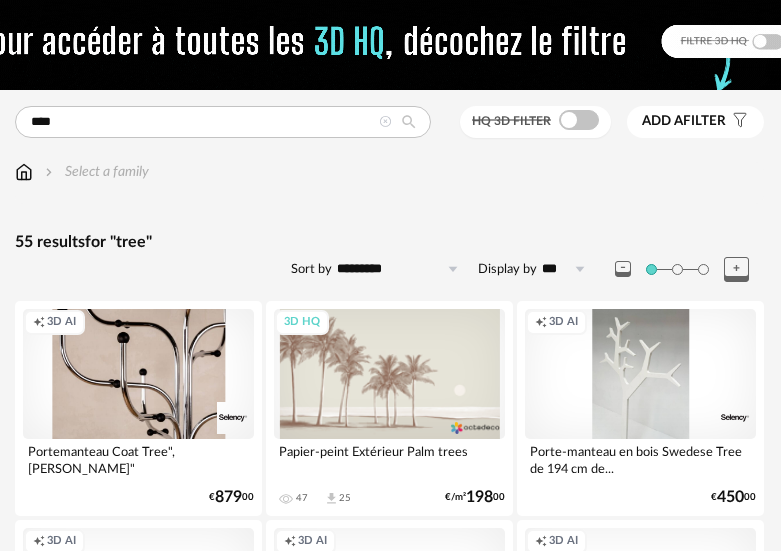 scroll, scrollTop: 0, scrollLeft: 1, axis: horizontal 